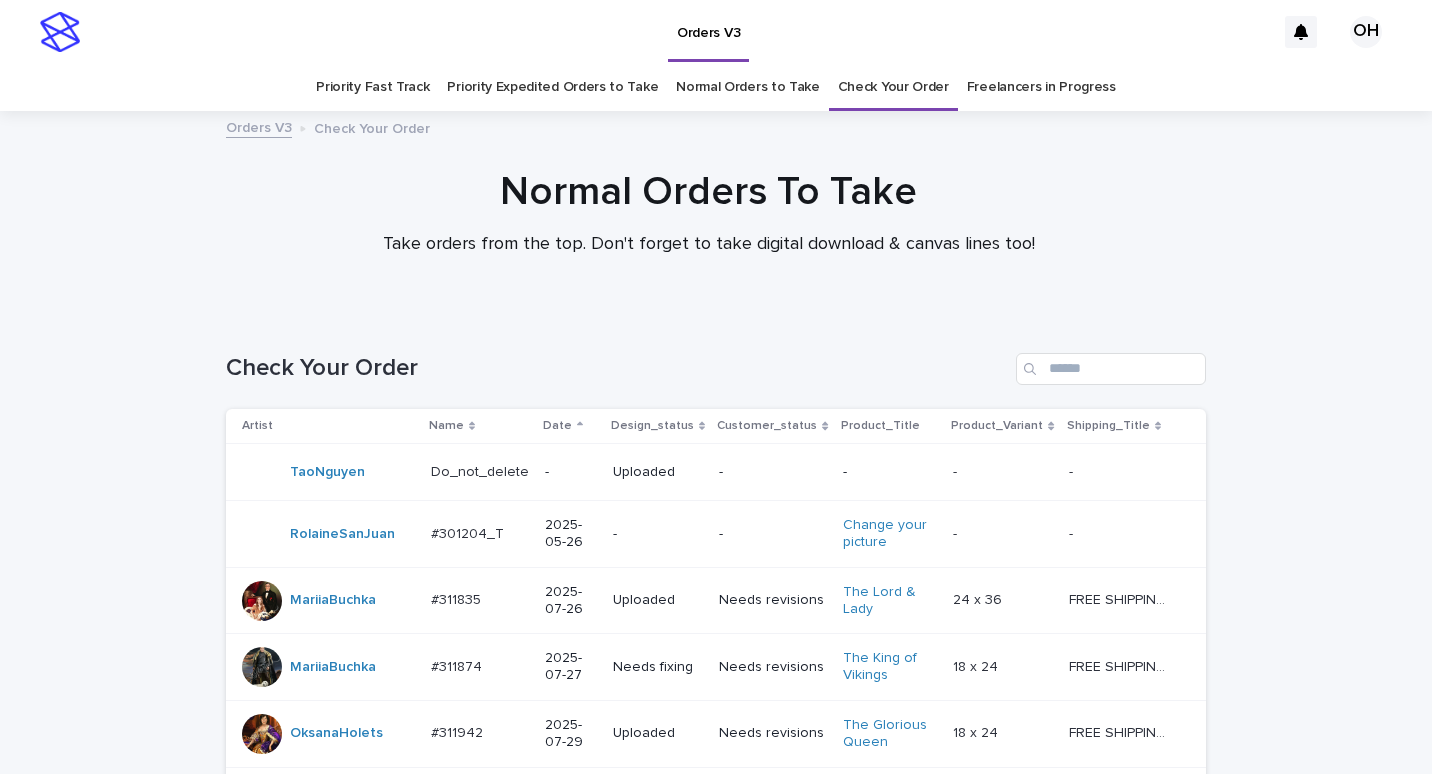 scroll, scrollTop: 0, scrollLeft: 0, axis: both 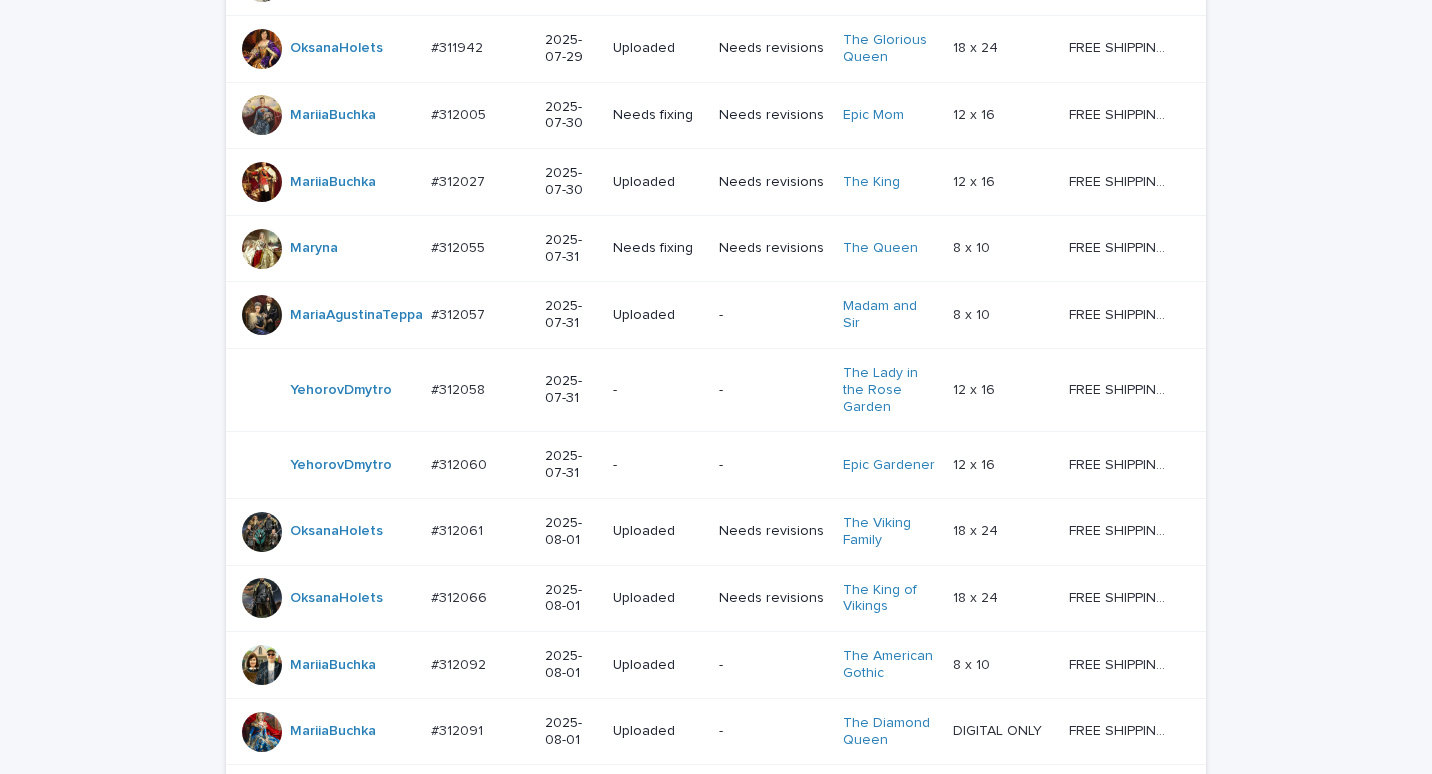 click on "#312058" at bounding box center (460, 388) 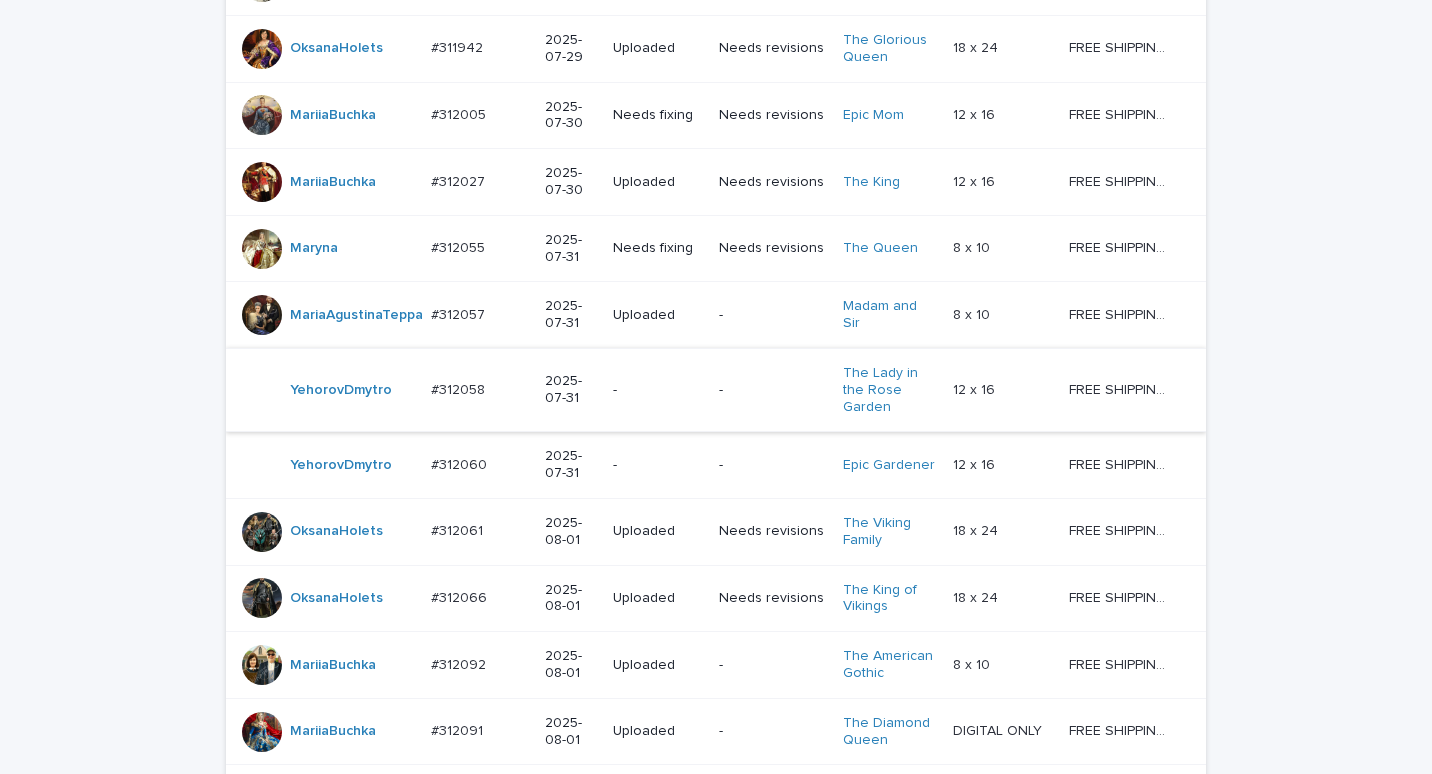 scroll, scrollTop: 0, scrollLeft: 0, axis: both 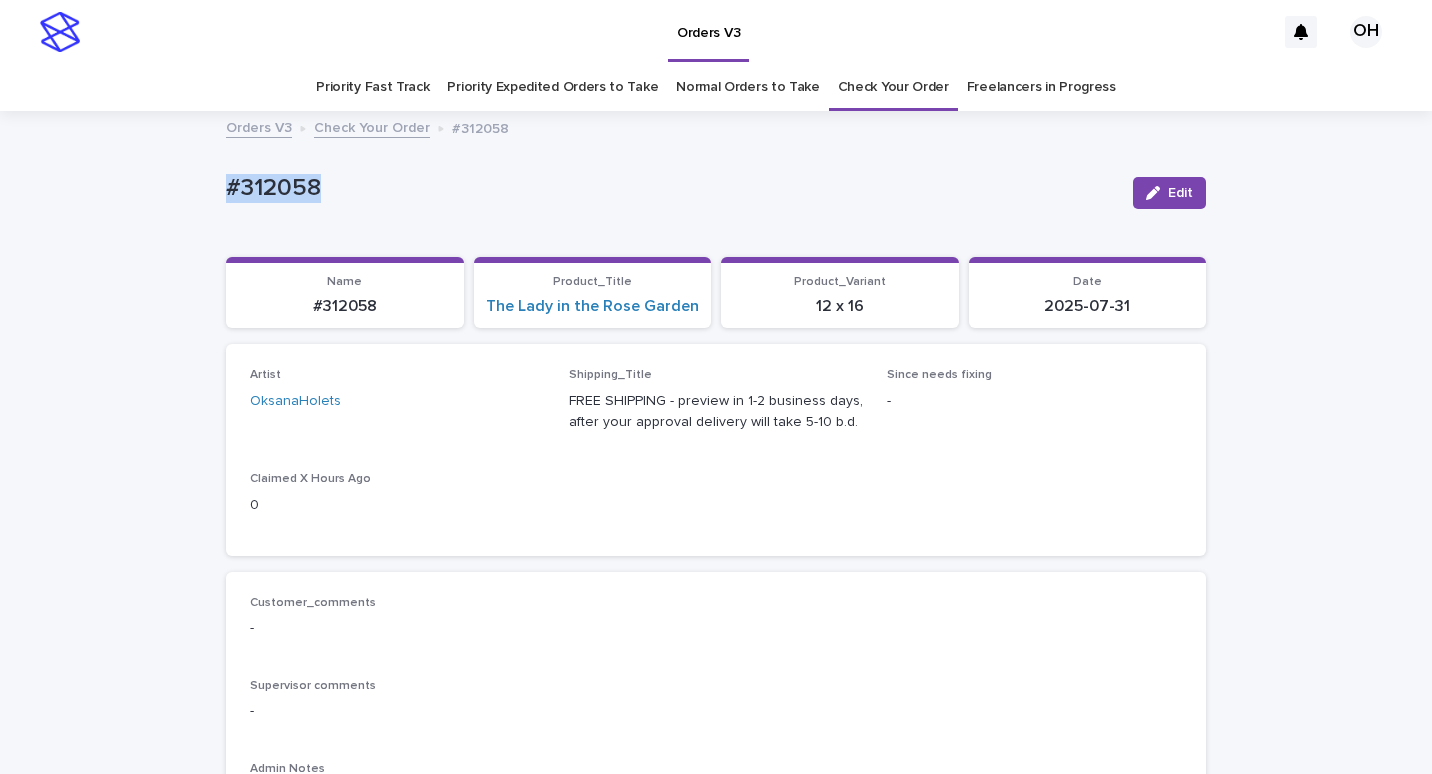 drag, startPoint x: 351, startPoint y: 188, endPoint x: 241, endPoint y: 173, distance: 111.01801 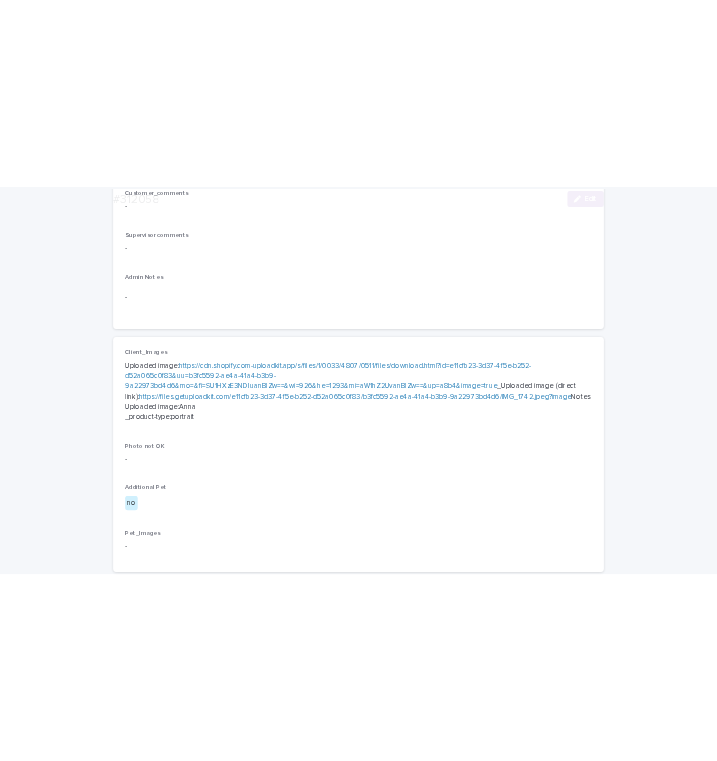 scroll, scrollTop: 600, scrollLeft: 0, axis: vertical 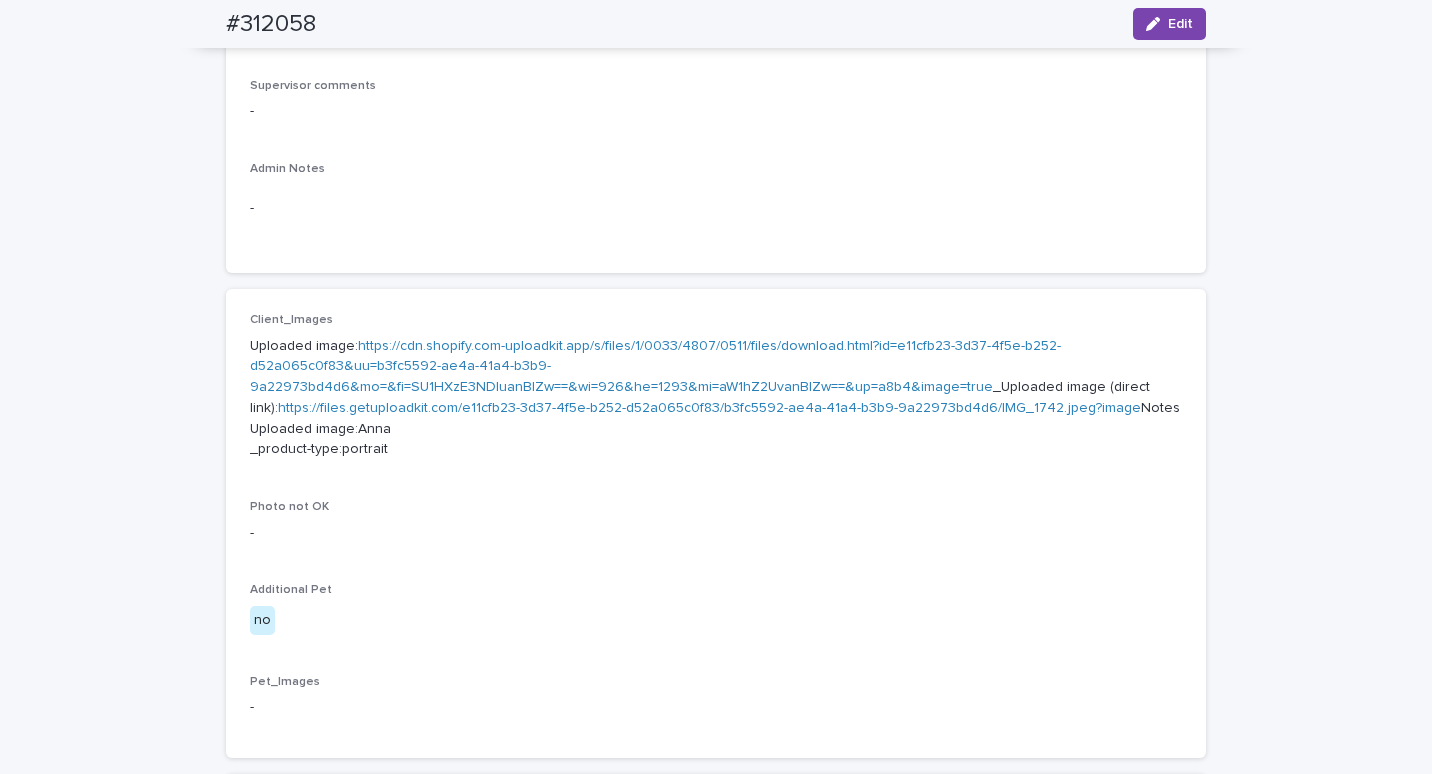 click on "https://cdn.shopify.com-uploadkit.app/s/files/1/0033/4807/0511/files/download.html?id=e11cfb23-3d37-4f5e-b252-d52a065c0f83&uu=b3fc5592-ae4a-41a4-b3b9-9a22973bd4d6&mo=&fi=SU1HXzE3NDIuanBlZw==&wi=926&he=1293&mi=aW1hZ2UvanBlZw==&up=a8b4&image=true" at bounding box center (655, 367) 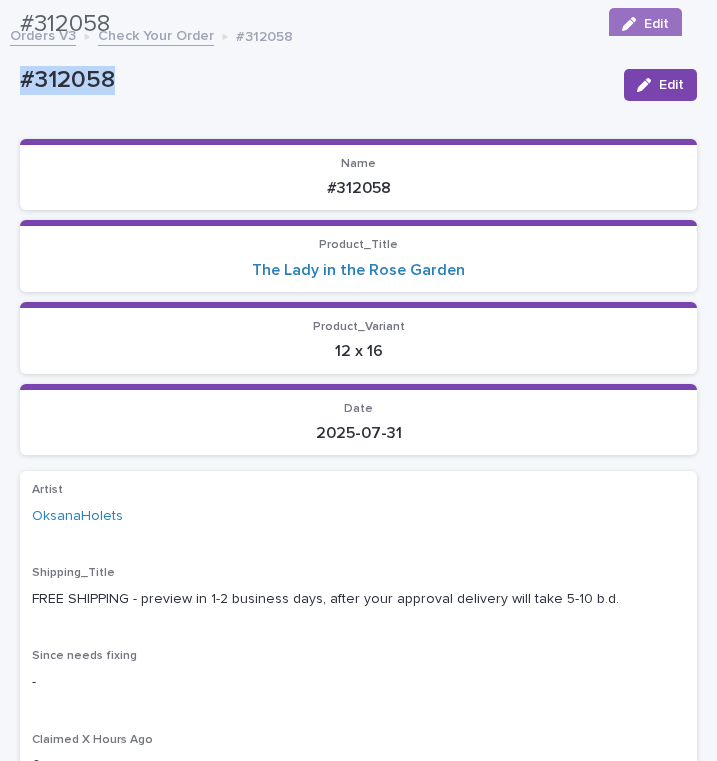 scroll, scrollTop: 77, scrollLeft: 0, axis: vertical 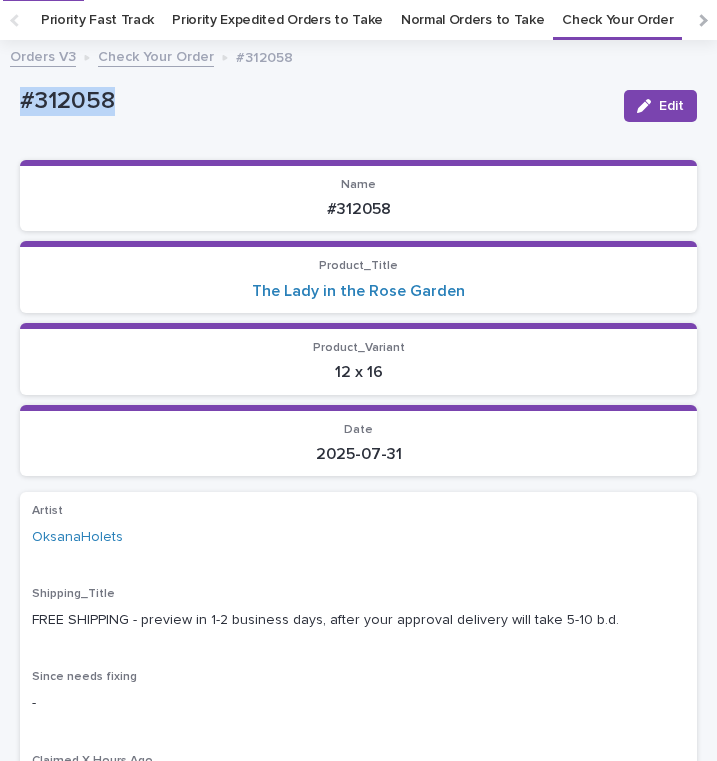 copy on "#312058" 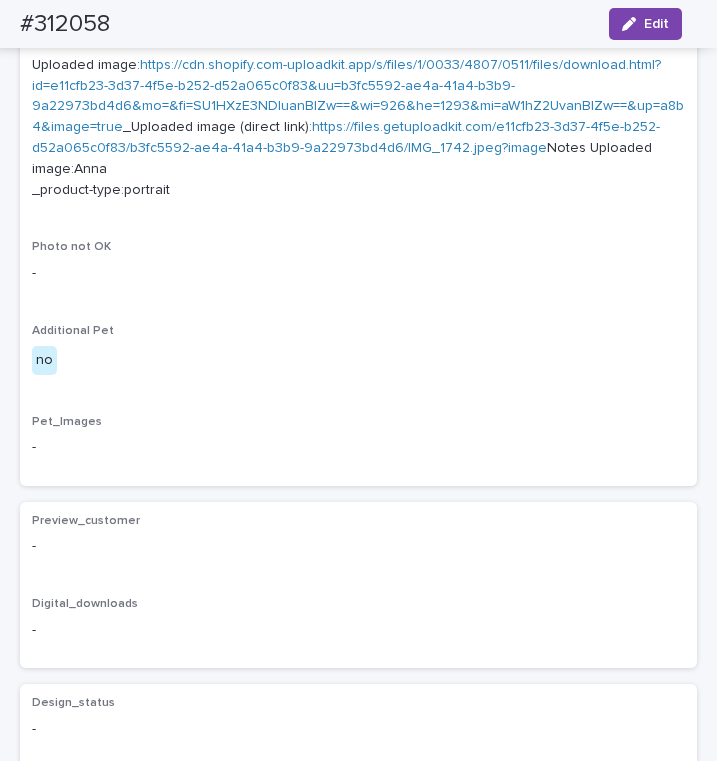 scroll, scrollTop: 948, scrollLeft: 0, axis: vertical 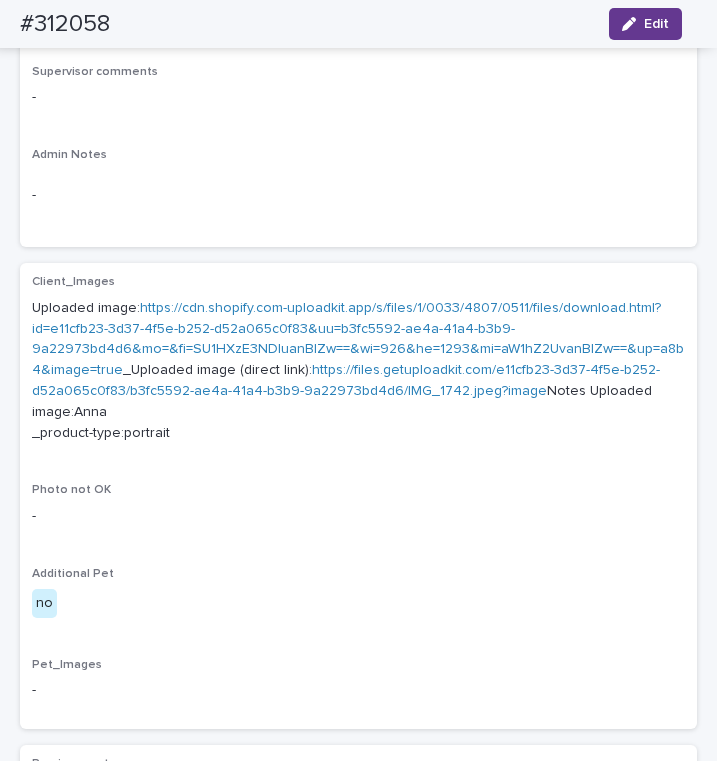 click on "Edit" at bounding box center (656, 24) 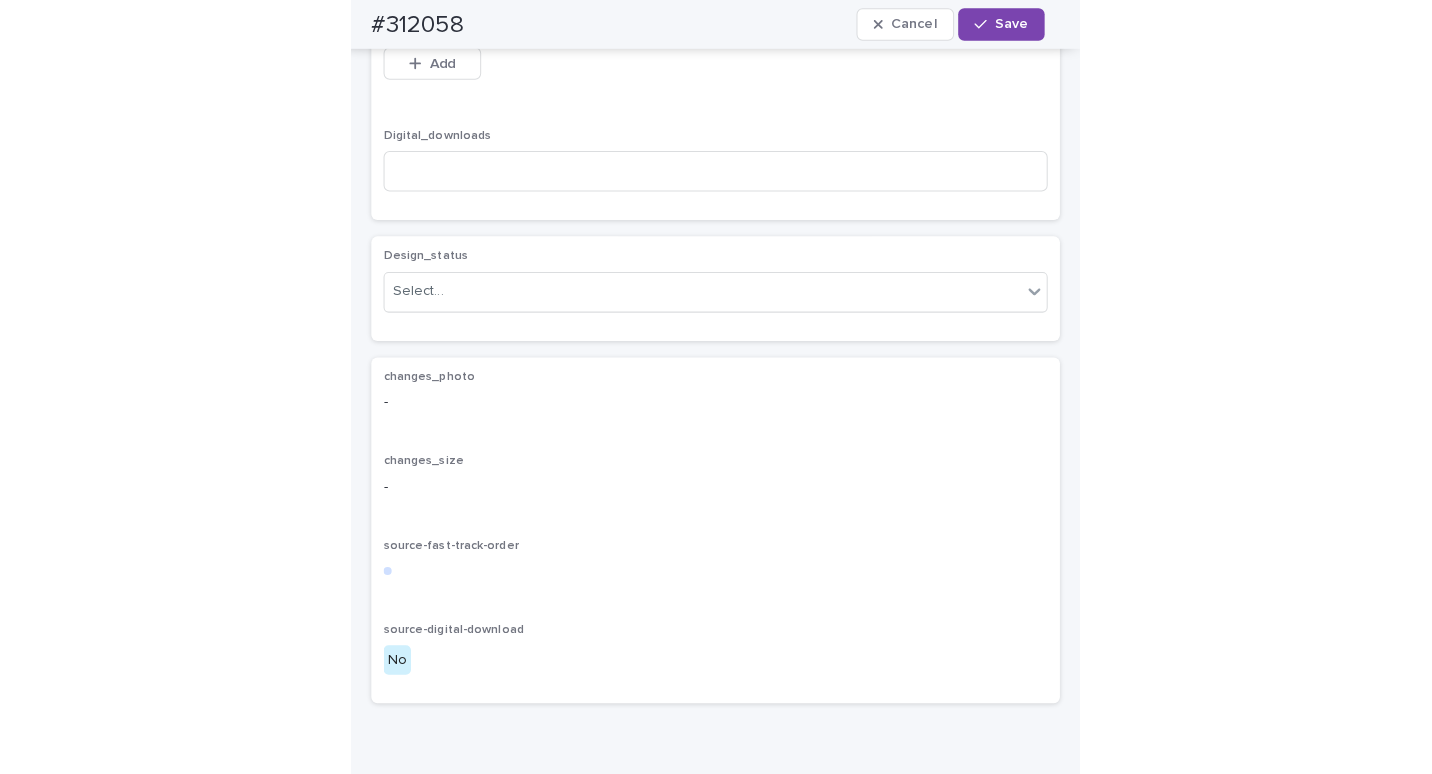 scroll, scrollTop: 1596, scrollLeft: 0, axis: vertical 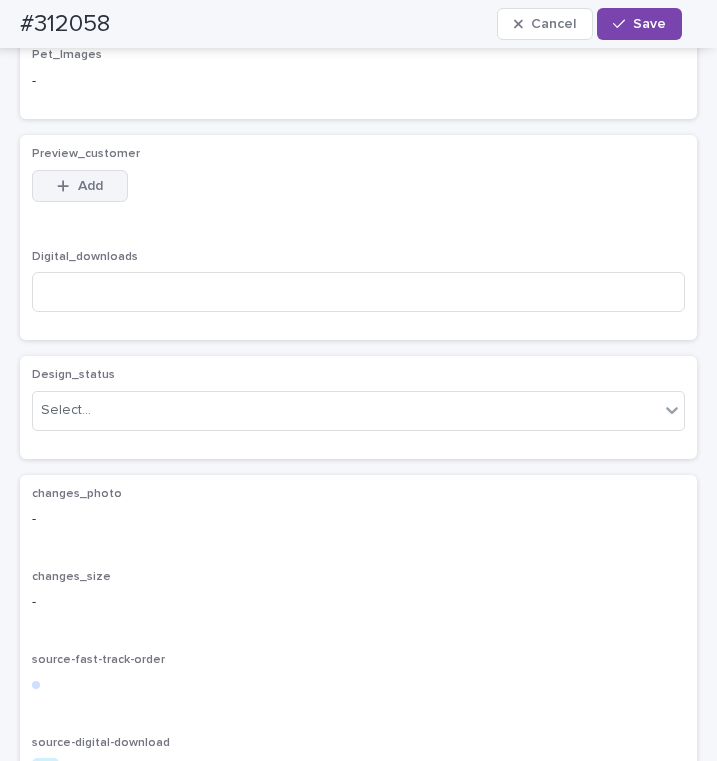 click on "Add" at bounding box center [80, 186] 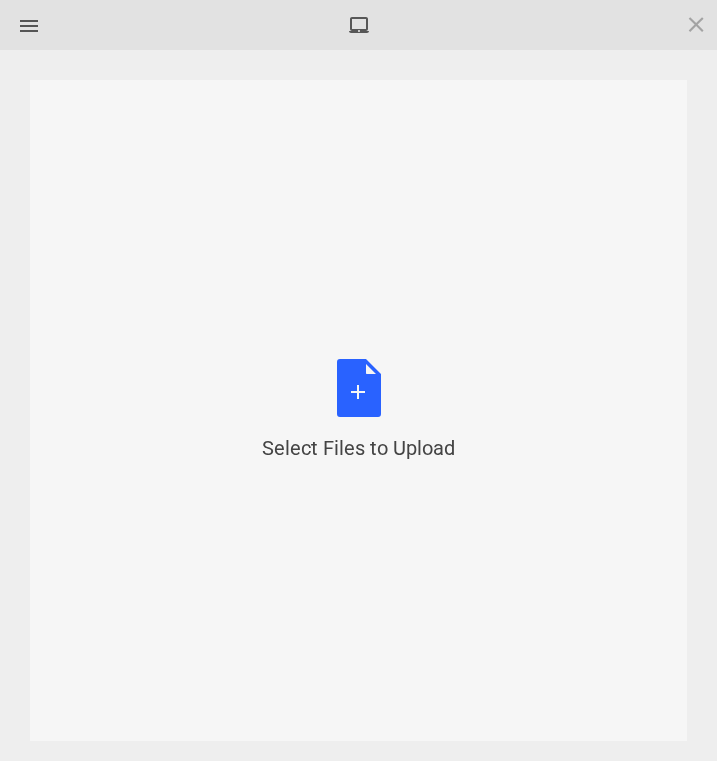 click on "Select Files to Upload
or Drag and Drop, Copy and Paste Files" at bounding box center [358, 410] 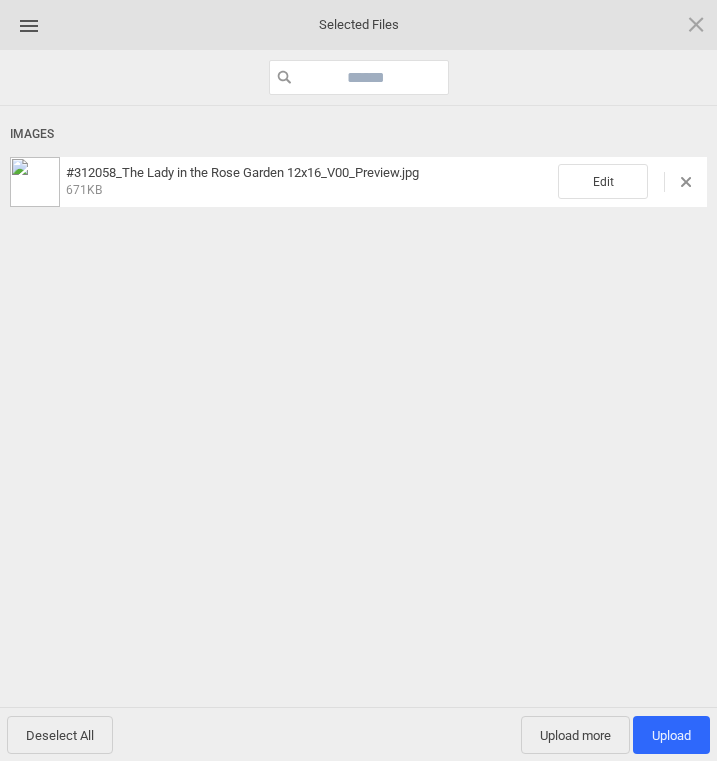 click on "Images
#312058_The Lady in the Rose Garden 12x16_V00_Preview.jpg          671KB
Edit" at bounding box center (358, 409) 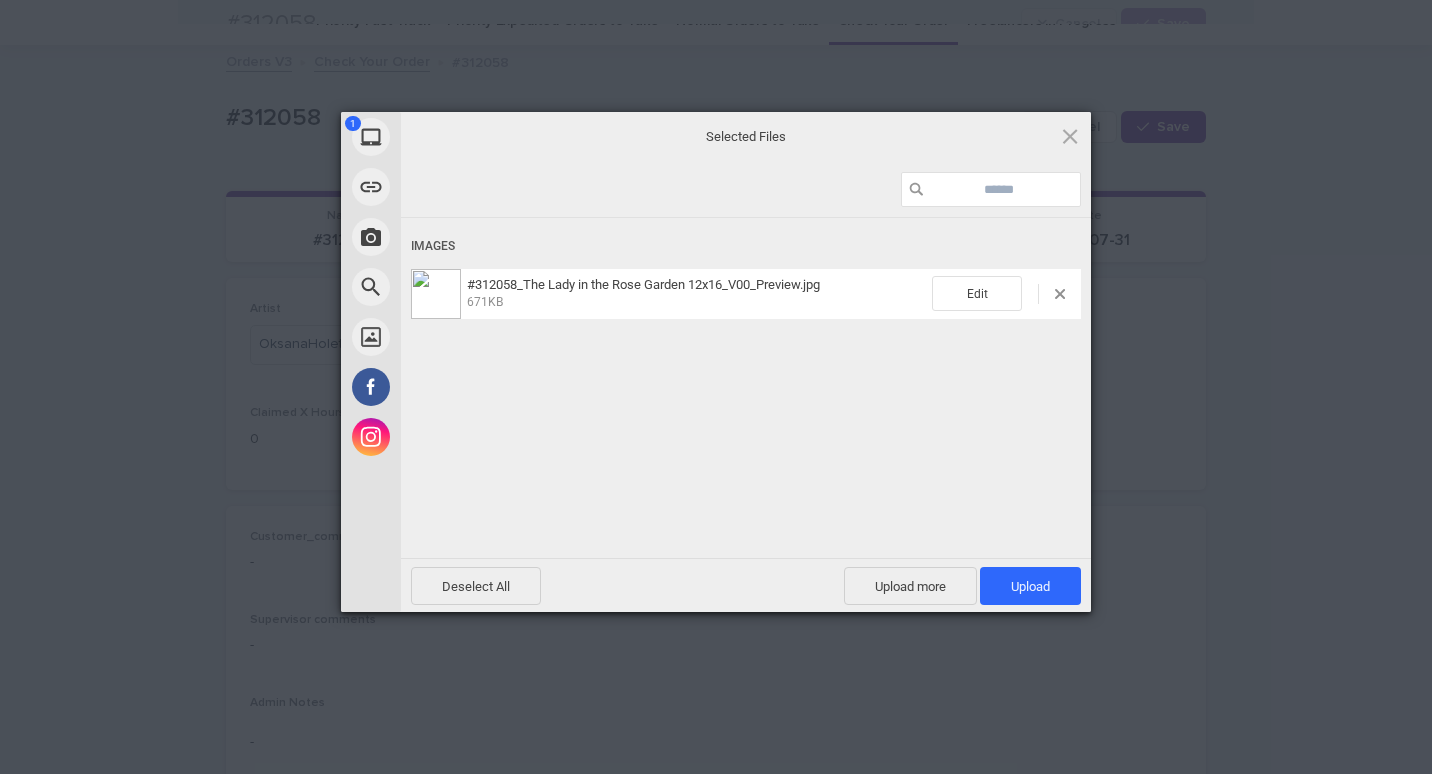 scroll, scrollTop: 64, scrollLeft: 0, axis: vertical 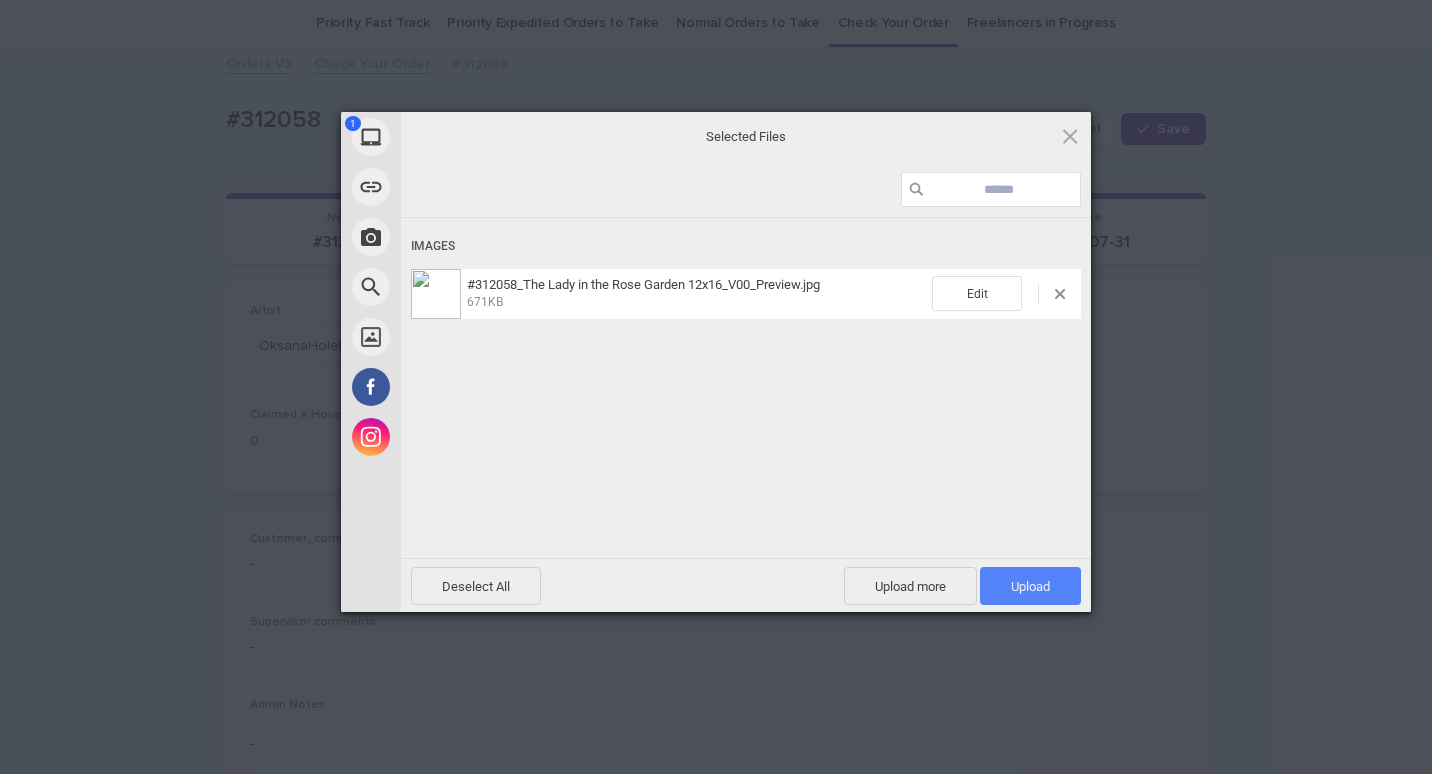 click on "Upload
1" at bounding box center [1030, 586] 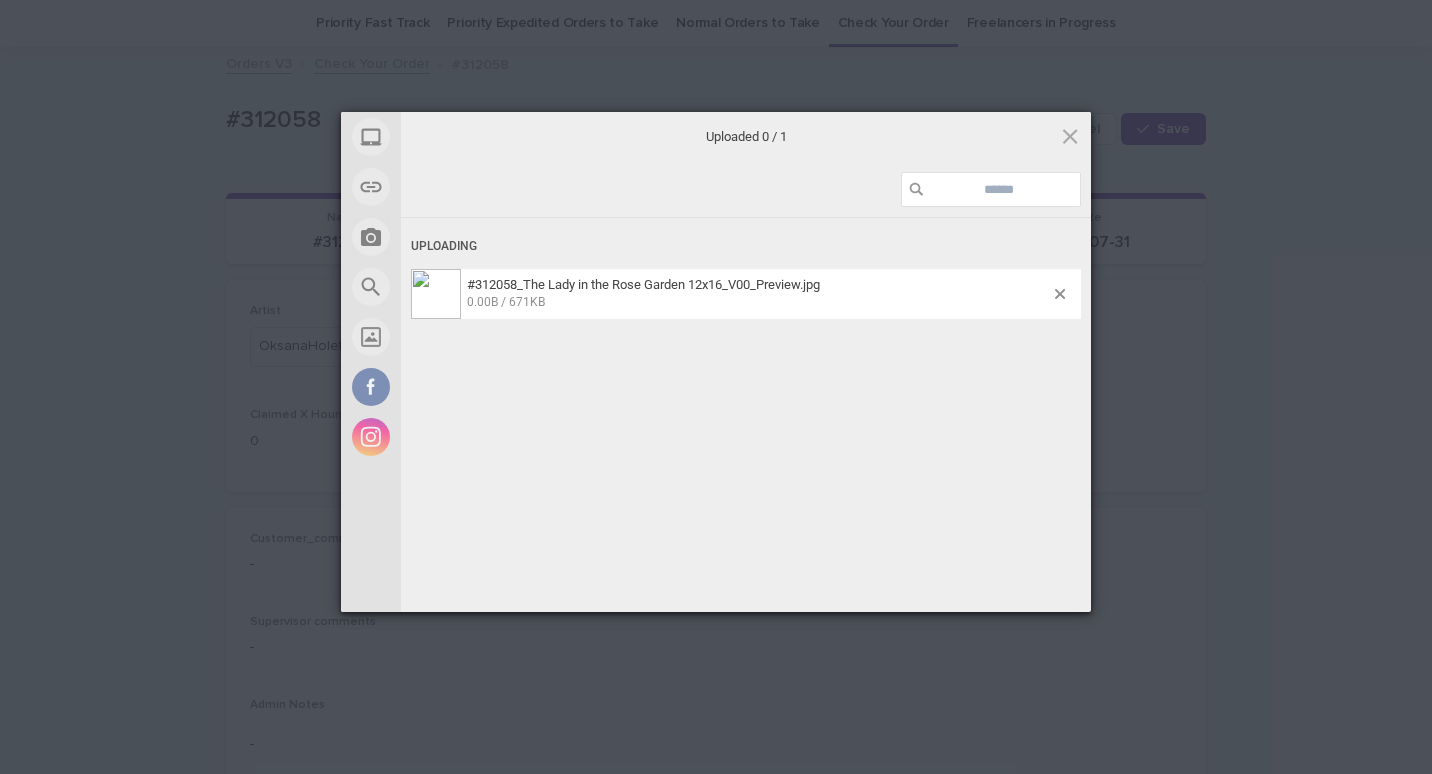 click on "My Device         Link (URL)         Take Photo         Web Search         Unsplash         Facebook         Instagram
Uploaded 0 / 1
Uploading
#312058_The Lady in the Rose Garden 12x16_V00_Preview.jpg
0.00B /
671KB
Deselect All
Upload more
Upload
0
Powered by   Filestack" at bounding box center (716, 387) 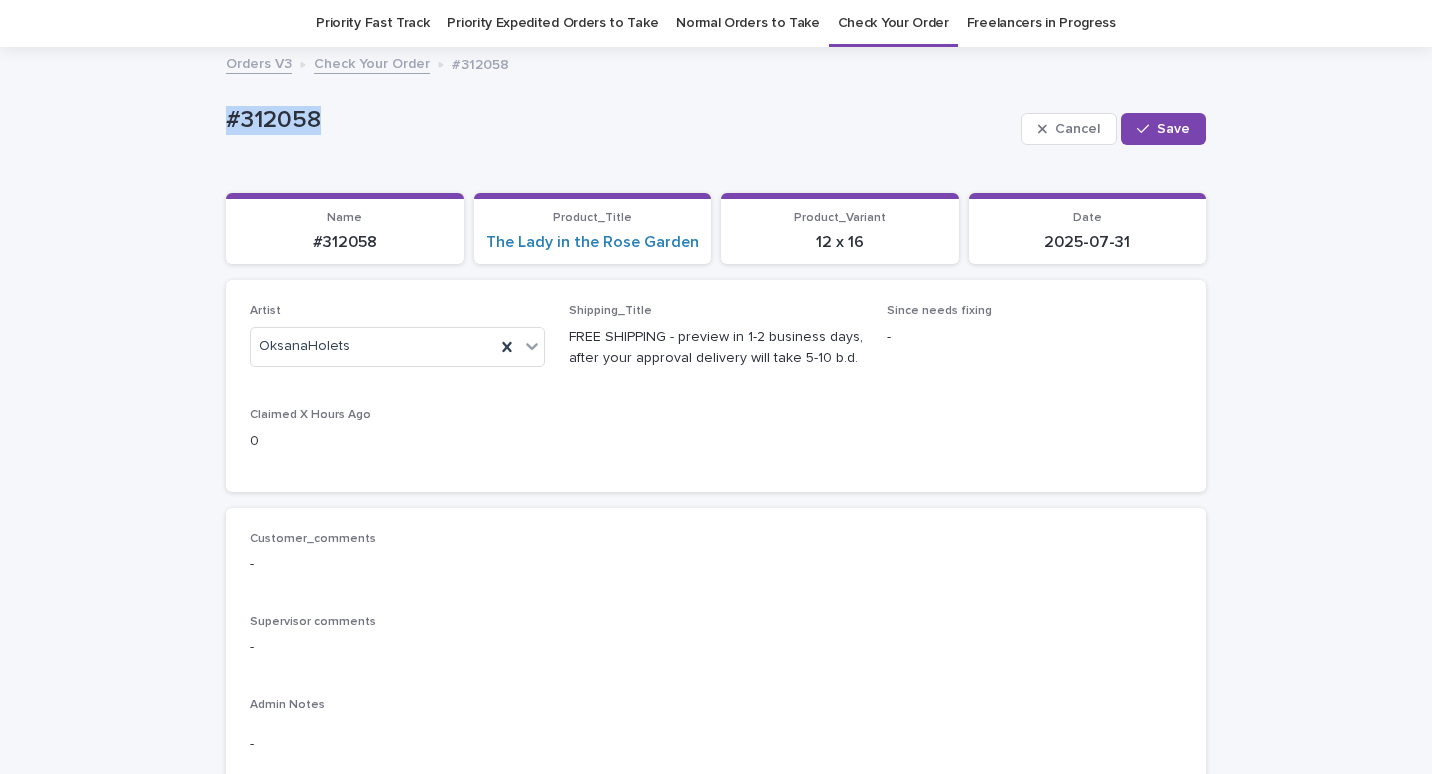 drag, startPoint x: 291, startPoint y: 116, endPoint x: 190, endPoint y: 115, distance: 101.00495 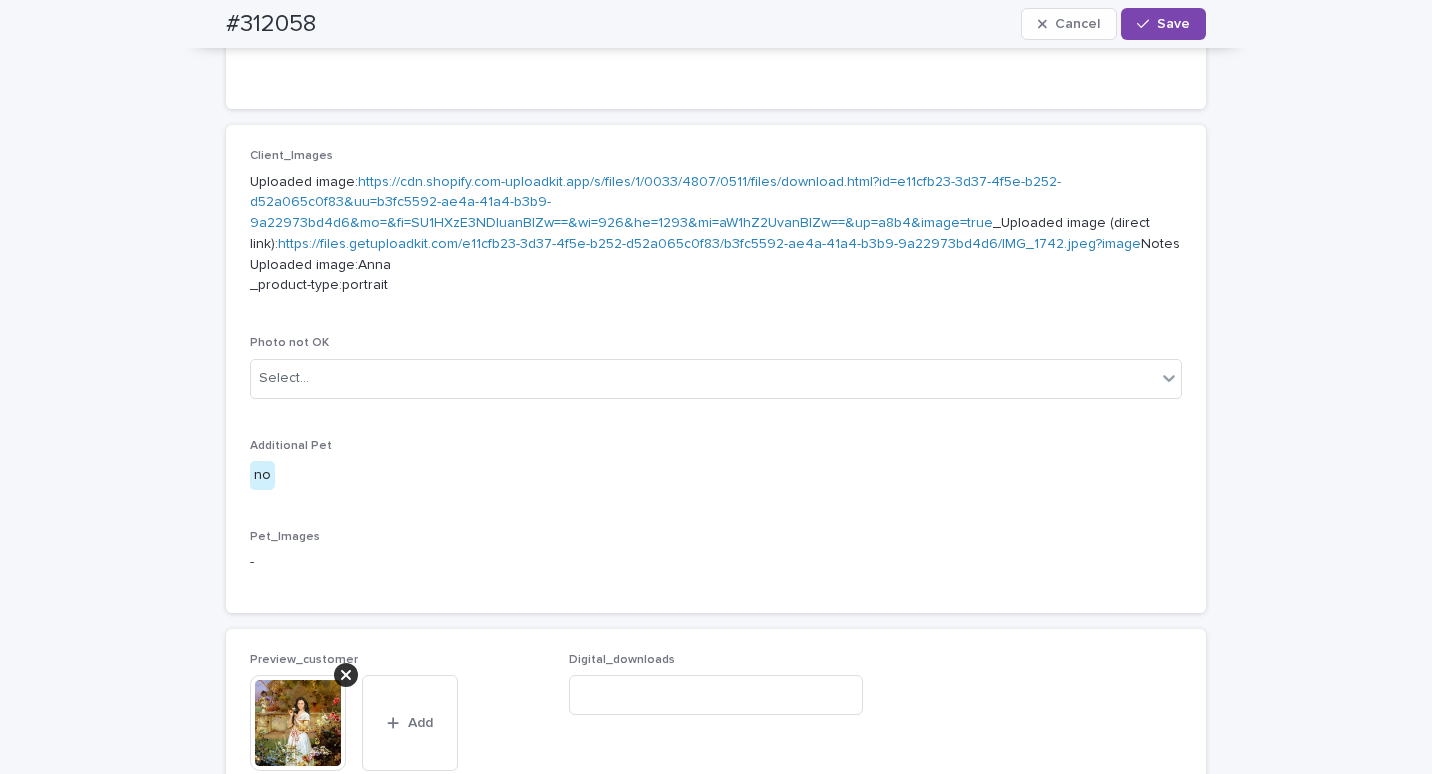 scroll, scrollTop: 1164, scrollLeft: 0, axis: vertical 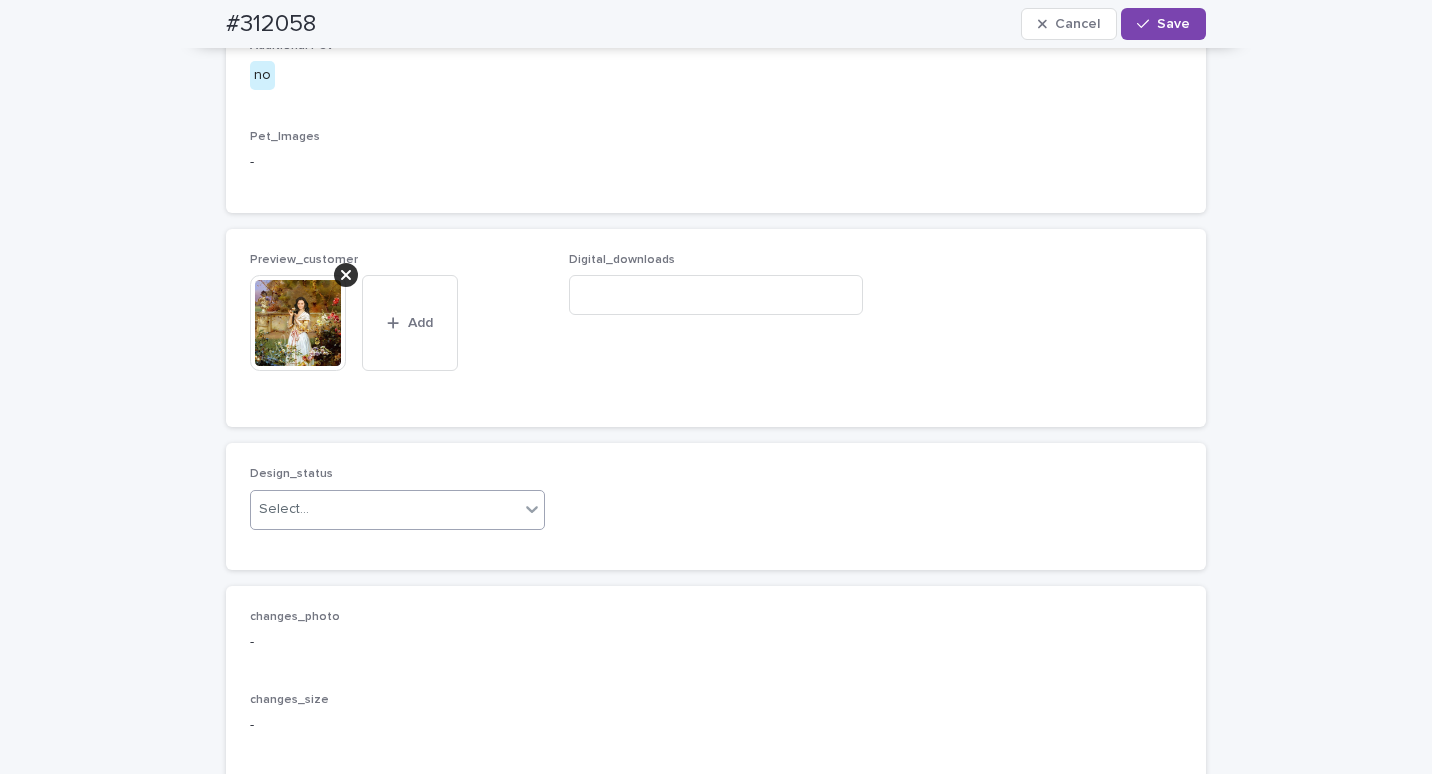 drag, startPoint x: 402, startPoint y: 529, endPoint x: 391, endPoint y: 538, distance: 14.21267 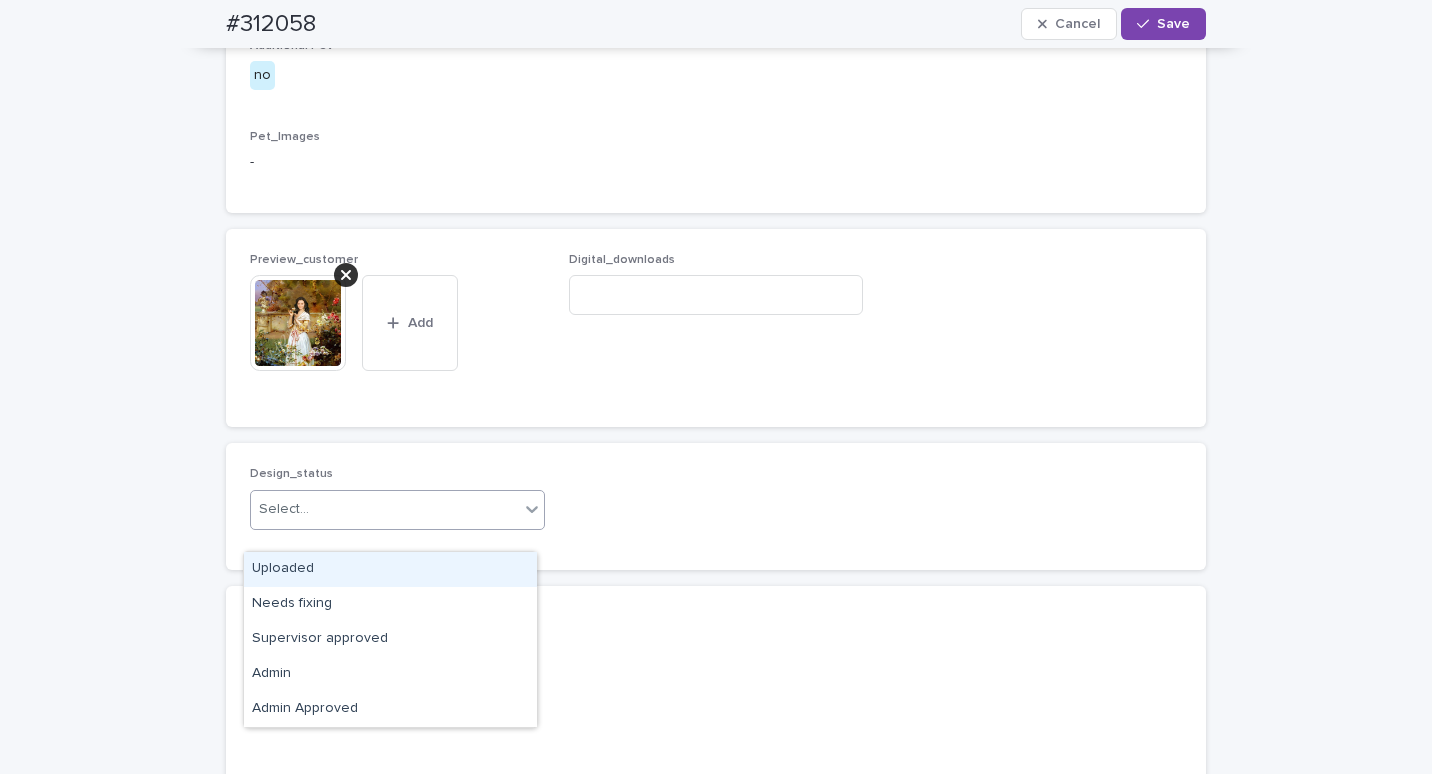 drag, startPoint x: 367, startPoint y: 559, endPoint x: 404, endPoint y: 544, distance: 39.92493 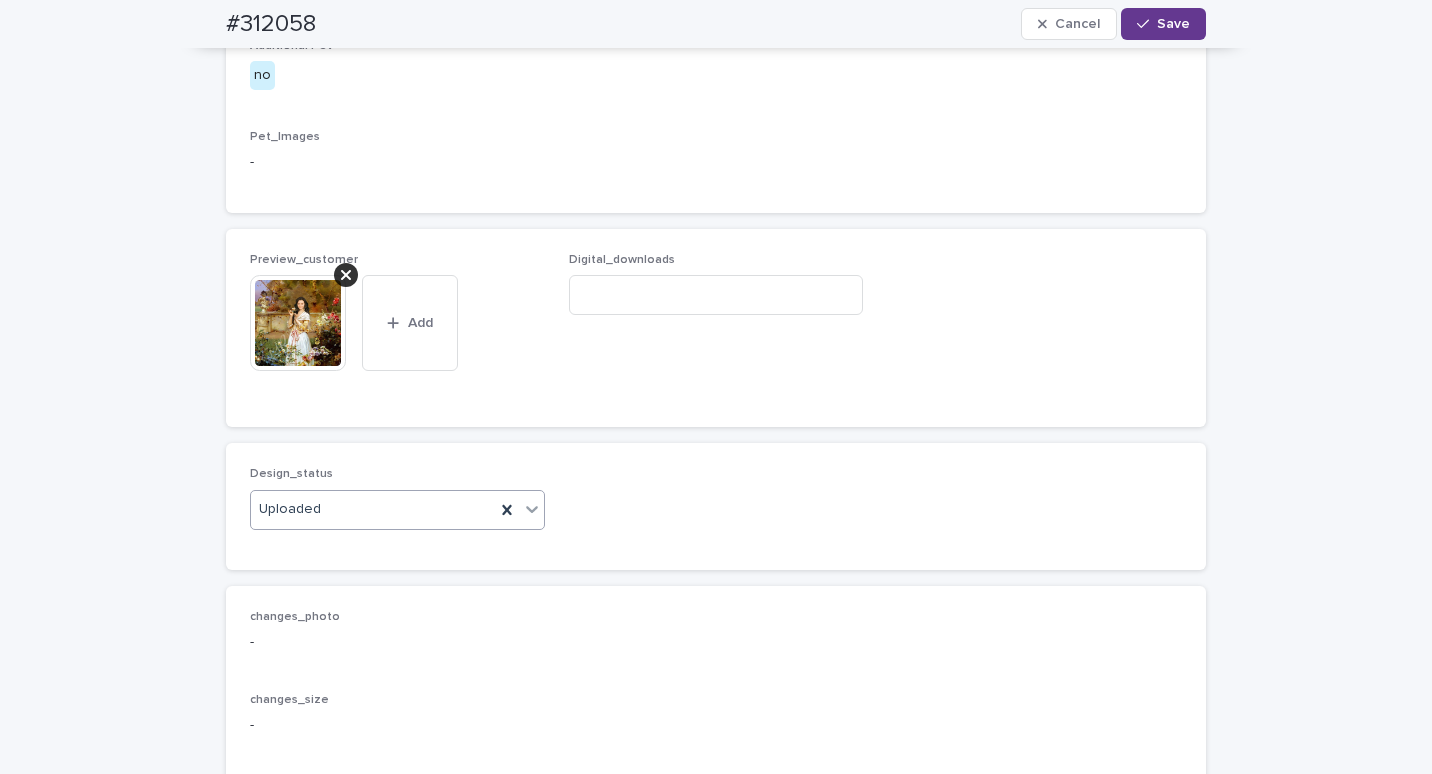 click on "Save" at bounding box center (1163, 24) 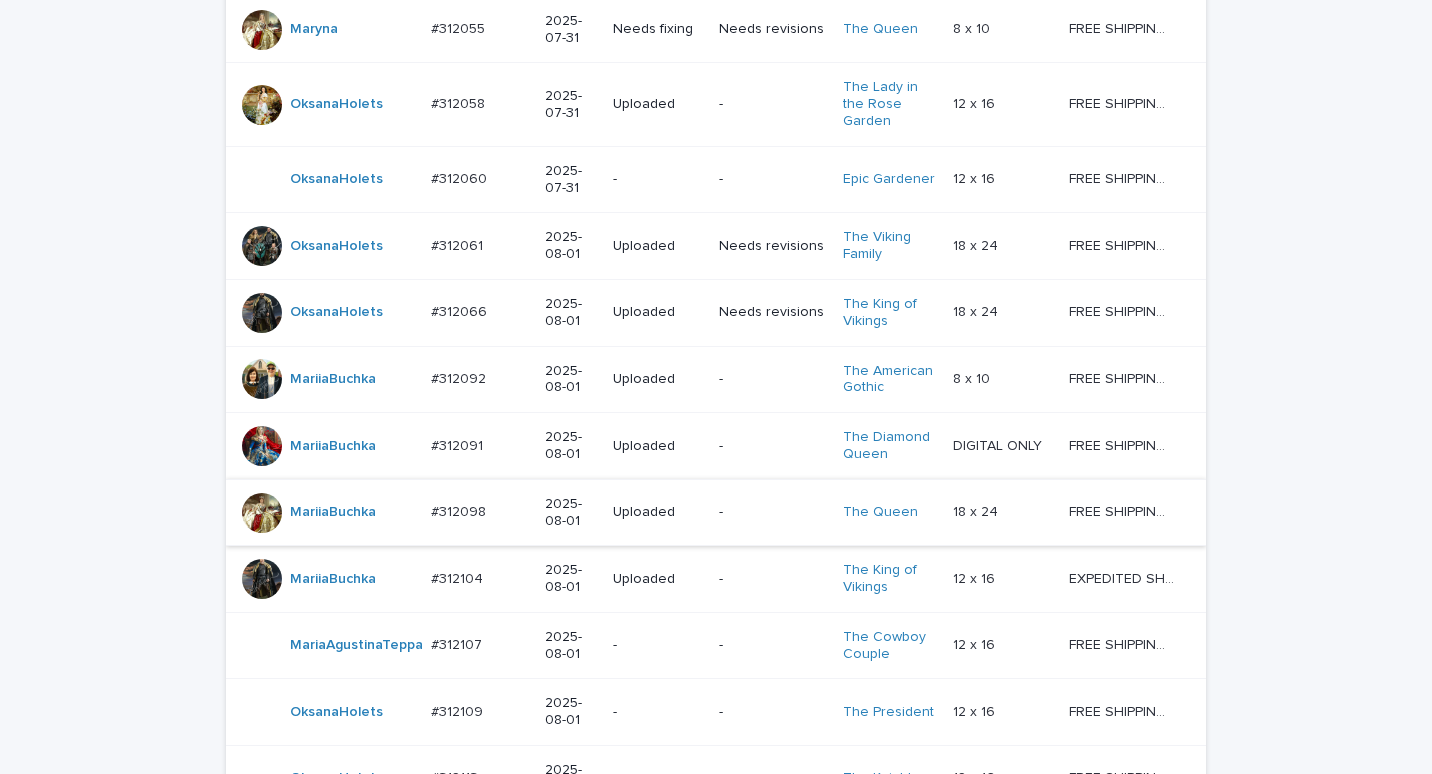 scroll, scrollTop: 700, scrollLeft: 0, axis: vertical 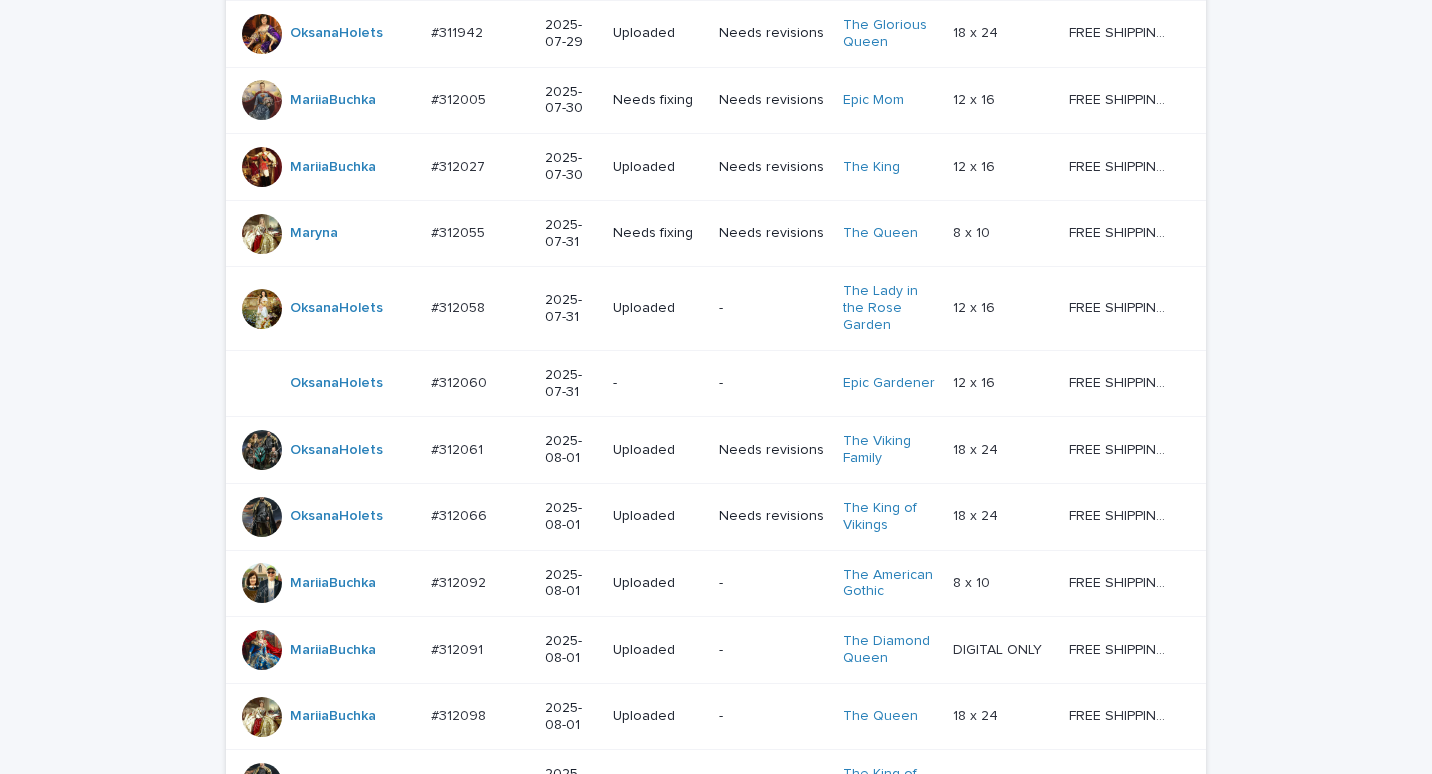 click on "#312060" at bounding box center [461, 381] 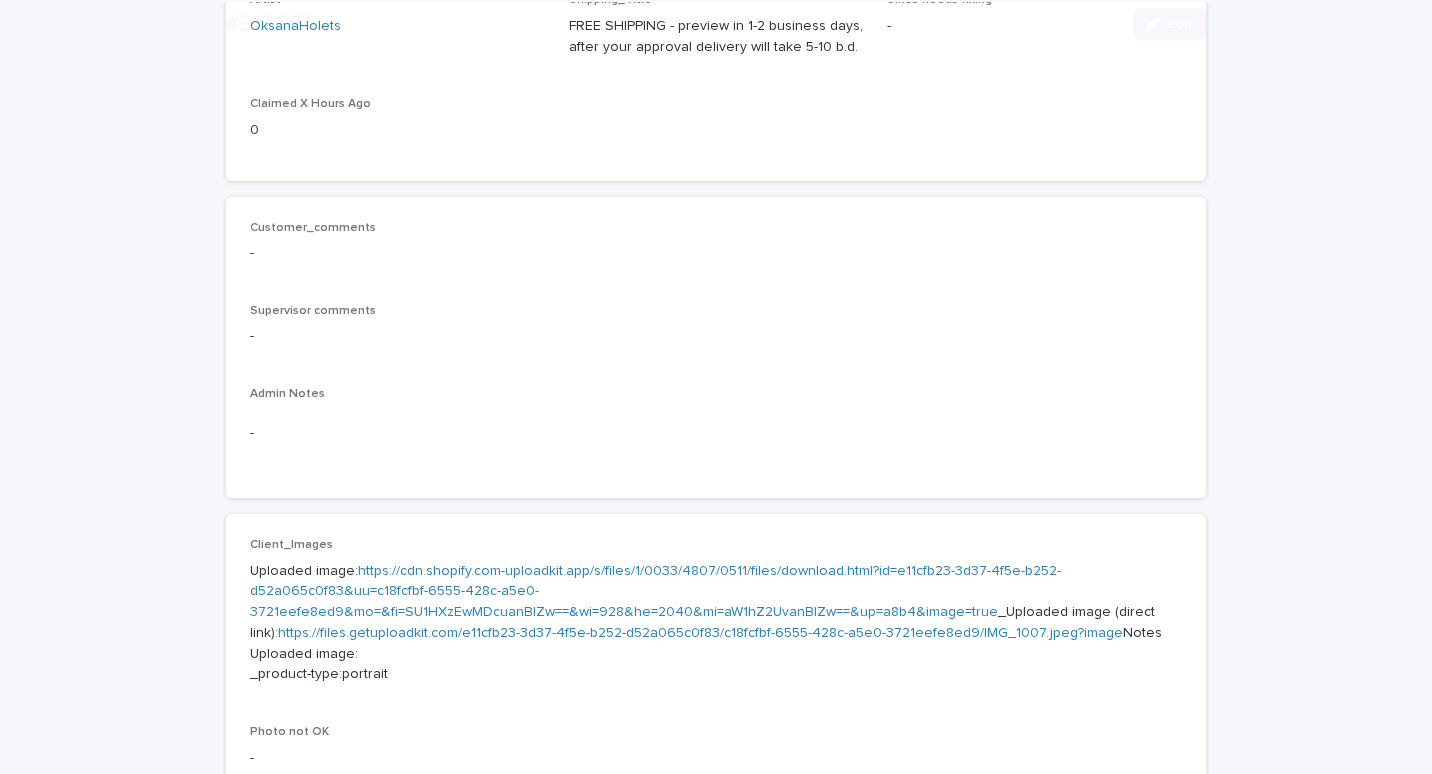 scroll, scrollTop: 400, scrollLeft: 0, axis: vertical 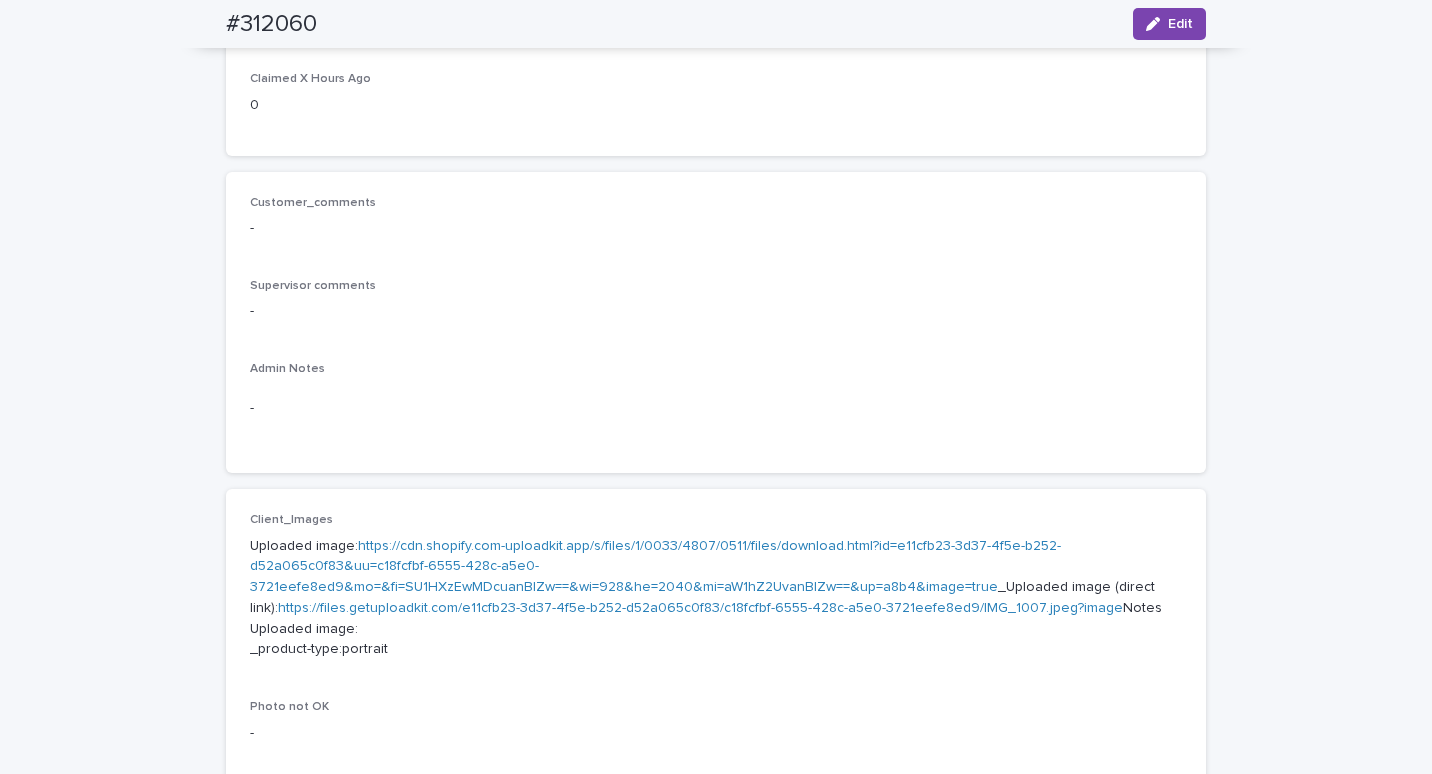 click on "https://cdn.shopify.com-uploadkit.app/s/files/1/0033/4807/0511/files/download.html?id=e11cfb23-3d37-4f5e-b252-d52a065c0f83&uu=c18fcfbf-6555-428c-a5e0-3721eefe8ed9&mo=&fi=SU1HXzEwMDcuanBlZw==&wi=928&he=2040&mi=aW1hZ2UvanBlZw==&up=a8b4&image=true" at bounding box center [655, 567] 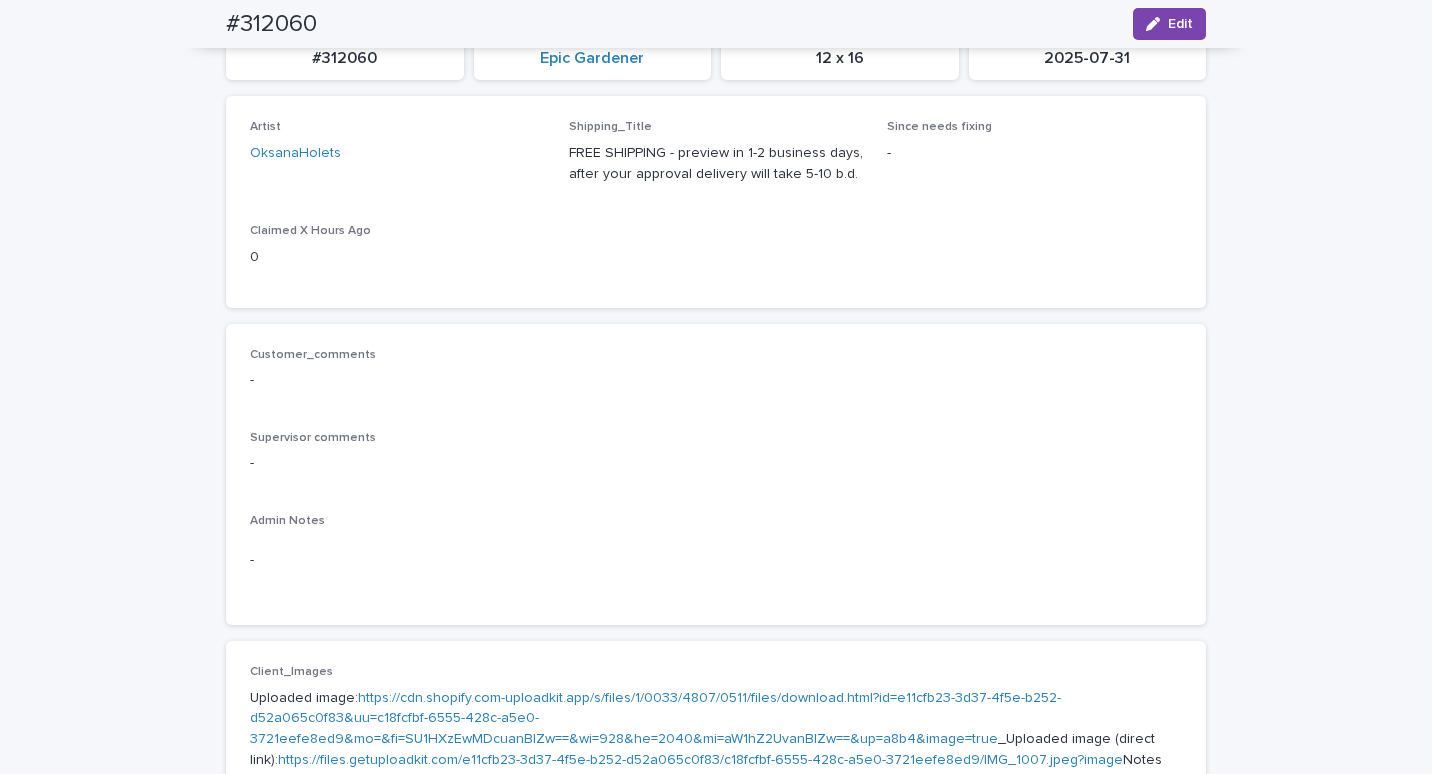 scroll, scrollTop: 0, scrollLeft: 0, axis: both 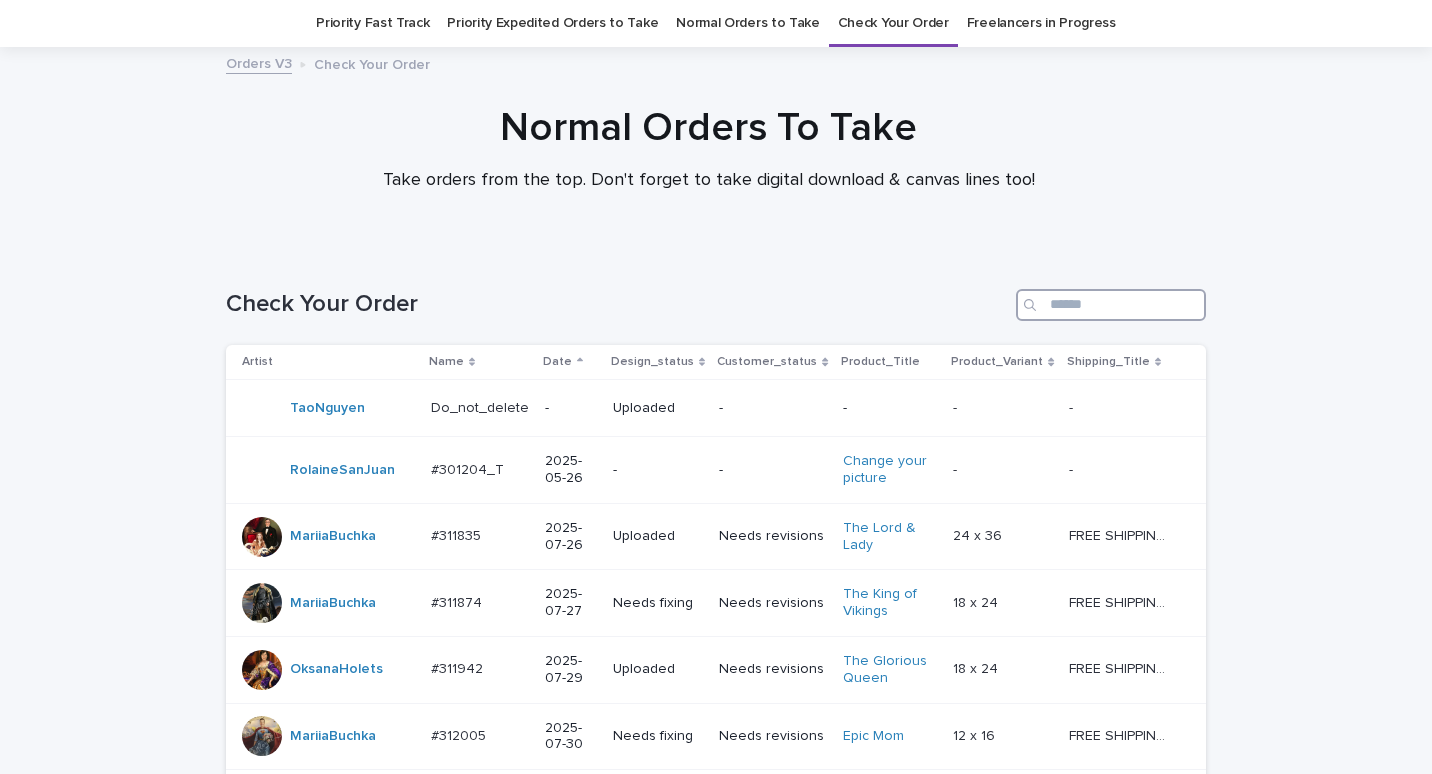 click at bounding box center (1111, 305) 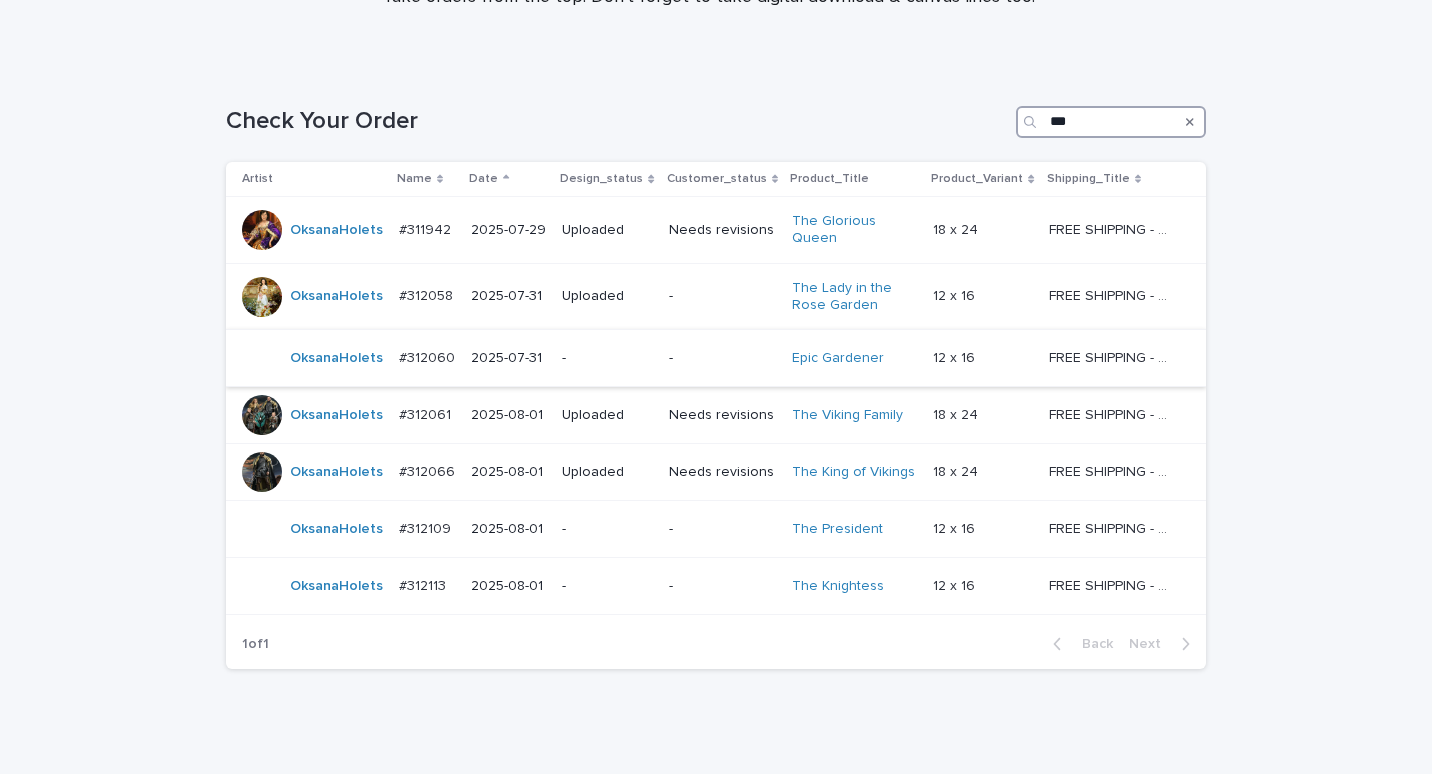 scroll, scrollTop: 264, scrollLeft: 0, axis: vertical 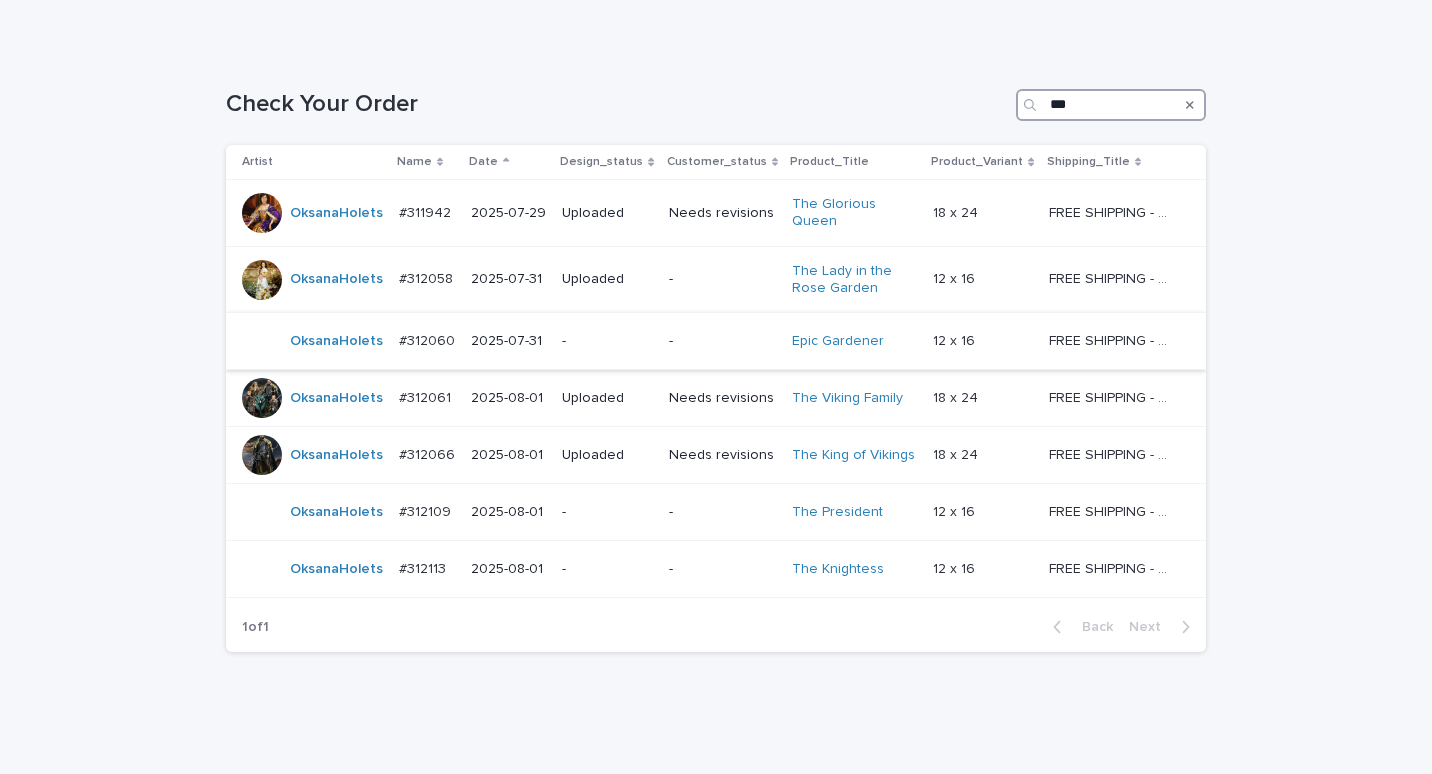 type on "***" 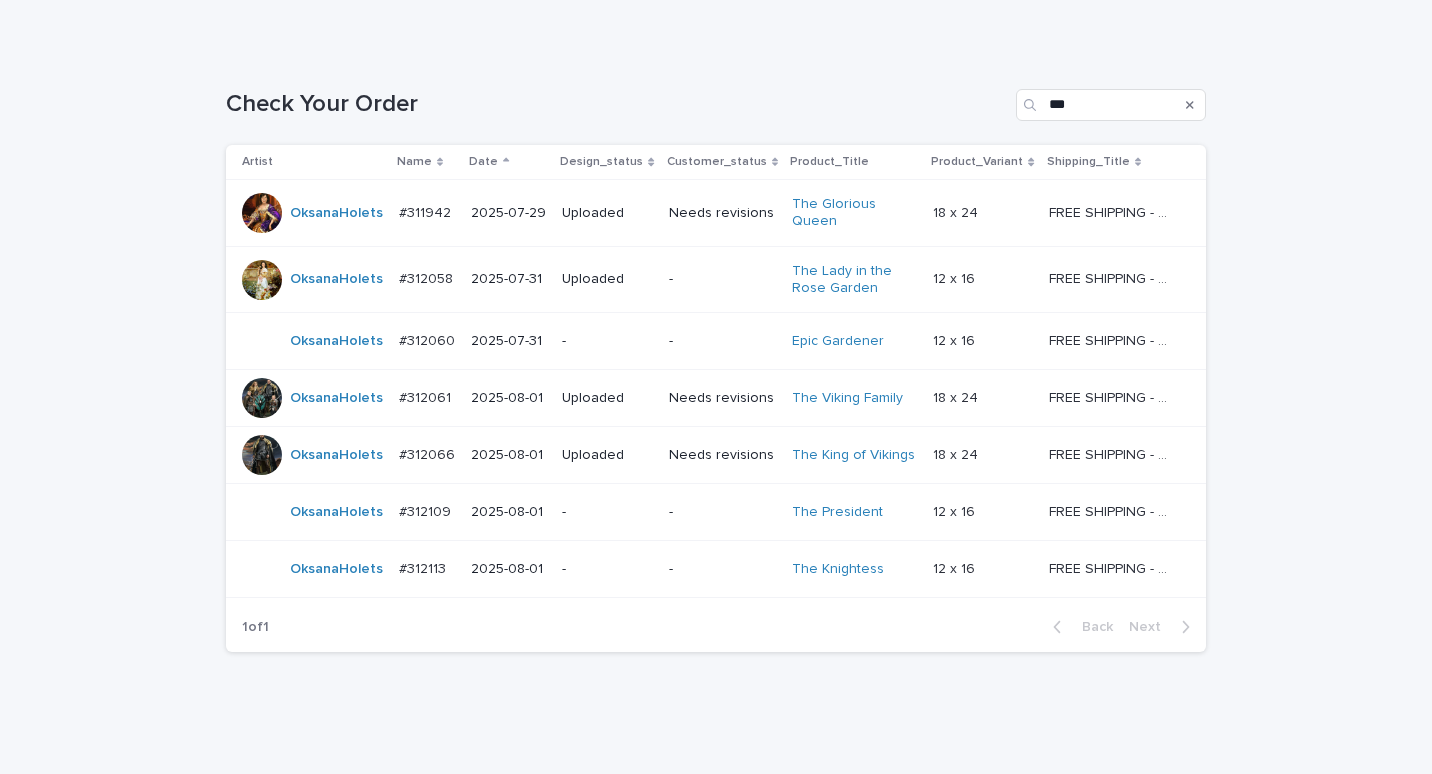 click on "#312060" at bounding box center (429, 339) 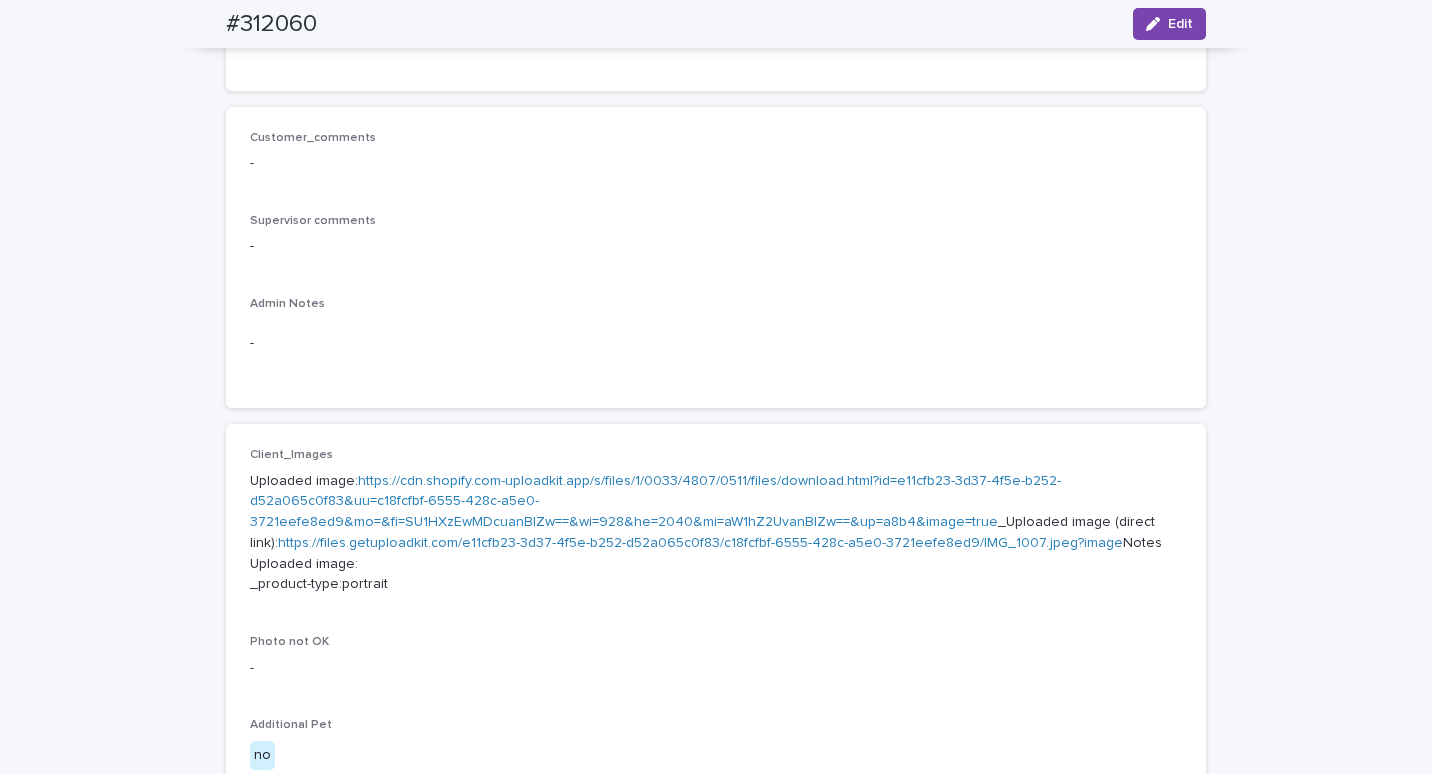 scroll, scrollTop: 464, scrollLeft: 0, axis: vertical 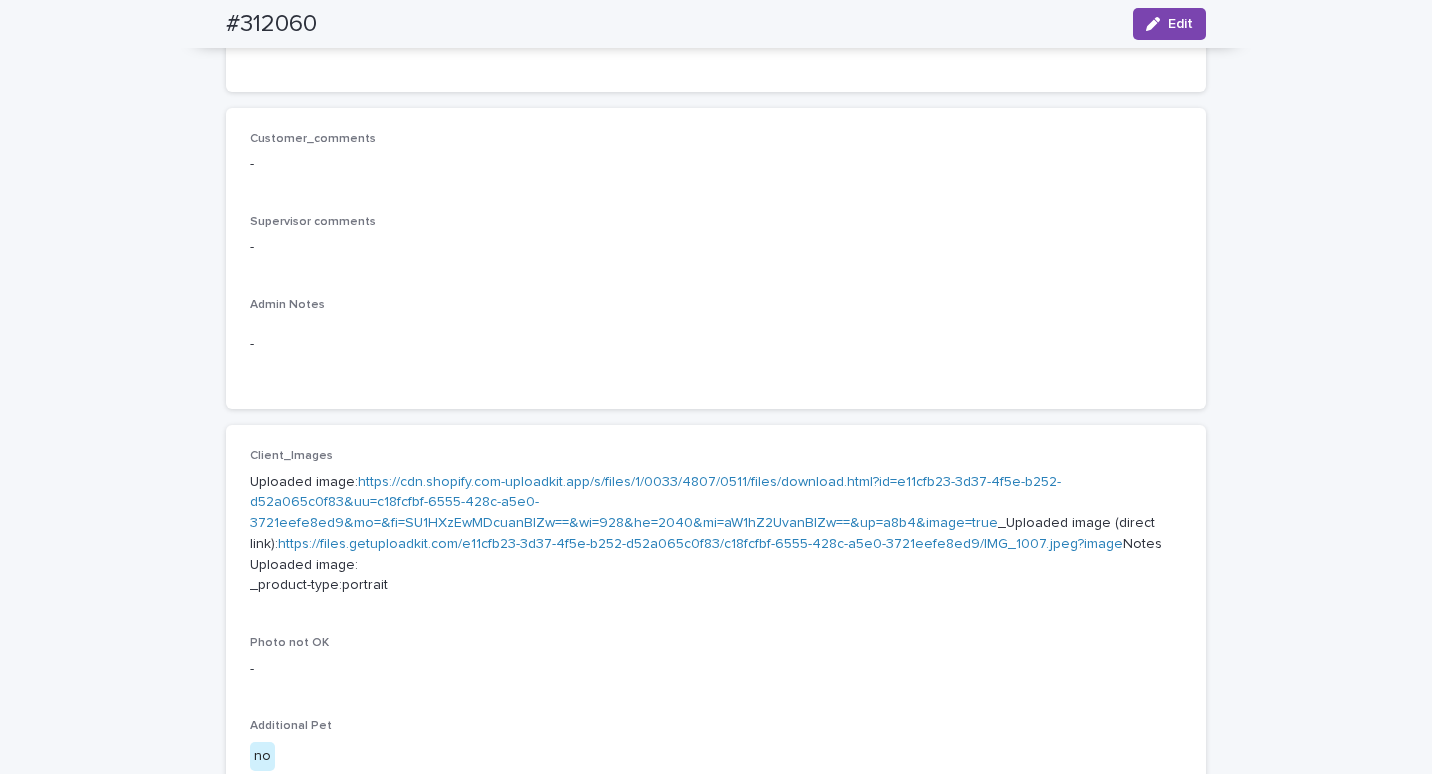 click on "https://cdn.shopify.com-uploadkit.app/s/files/1/0033/4807/0511/files/download.html?id=e11cfb23-3d37-4f5e-b252-d52a065c0f83&uu=c18fcfbf-6555-428c-a5e0-3721eefe8ed9&mo=&fi=SU1HXzEwMDcuanBlZw==&wi=928&he=2040&mi=aW1hZ2UvanBlZw==&up=a8b4&image=true" at bounding box center [655, 503] 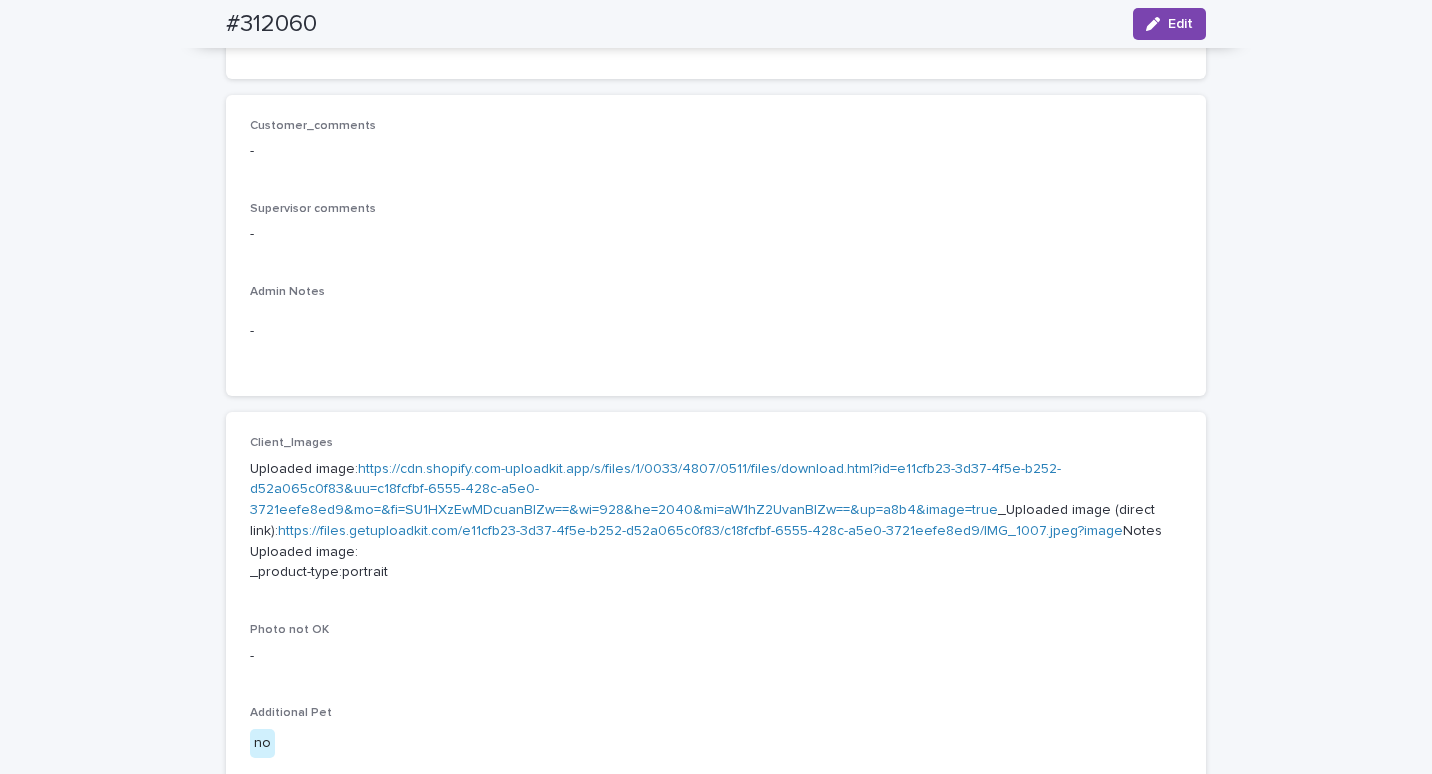 scroll, scrollTop: 464, scrollLeft: 0, axis: vertical 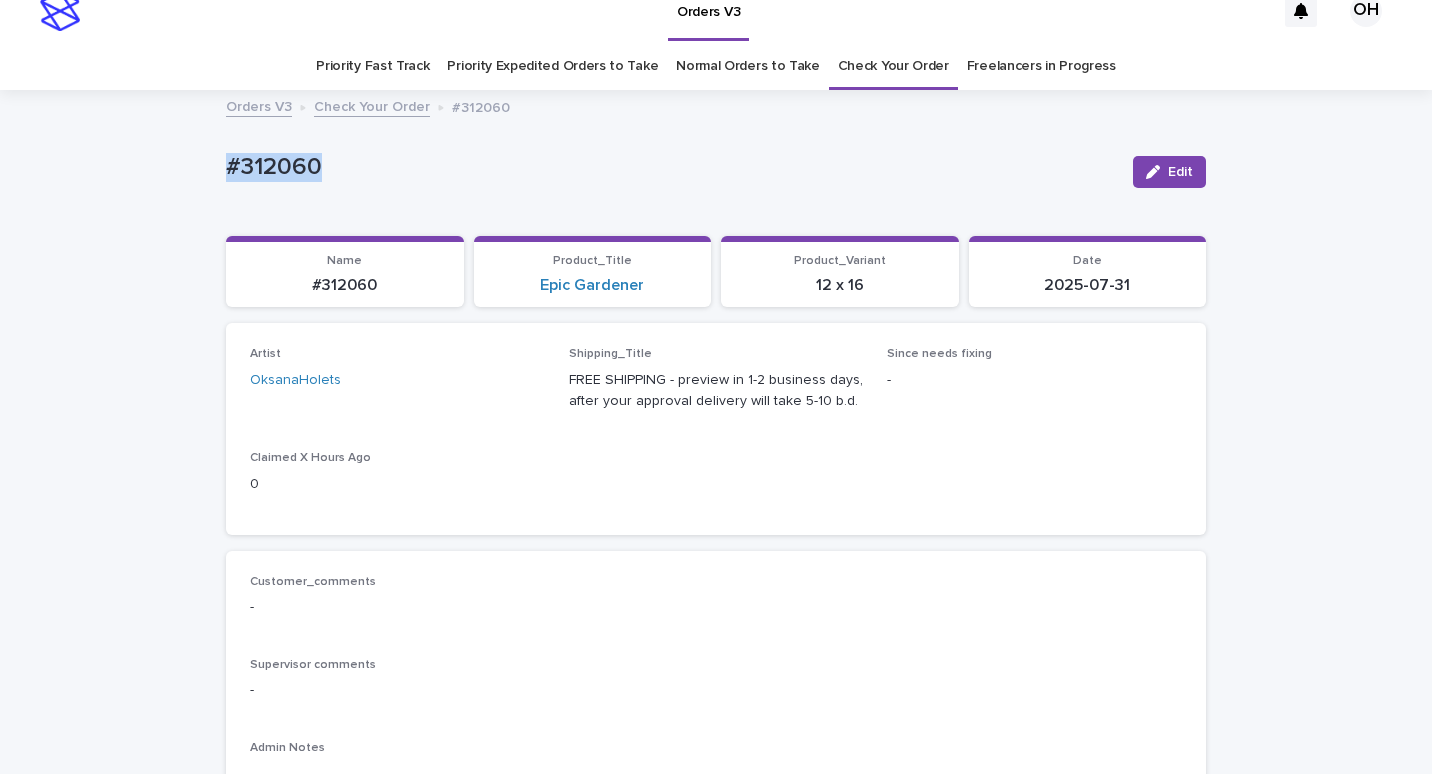 drag, startPoint x: 354, startPoint y: 159, endPoint x: 270, endPoint y: 174, distance: 85.32877 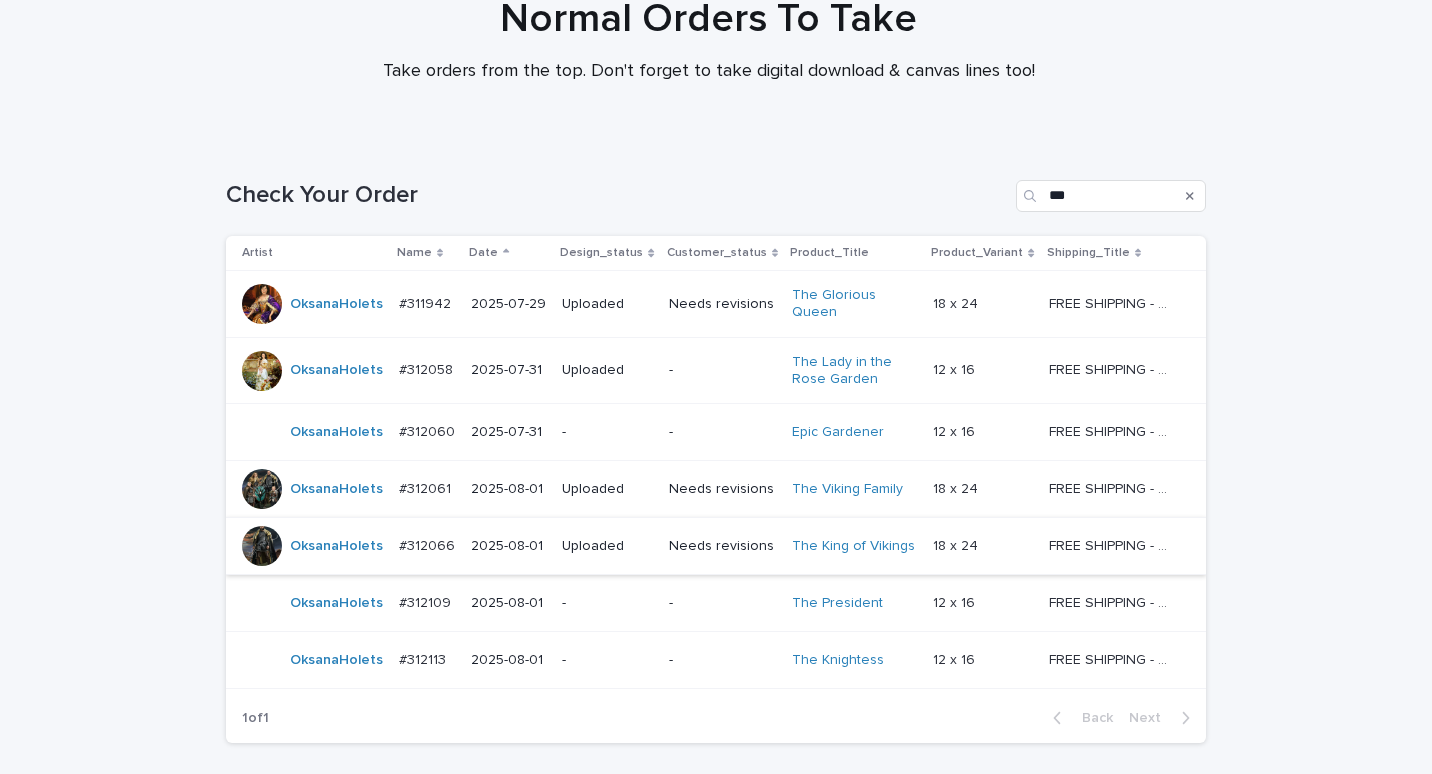 scroll, scrollTop: 305, scrollLeft: 0, axis: vertical 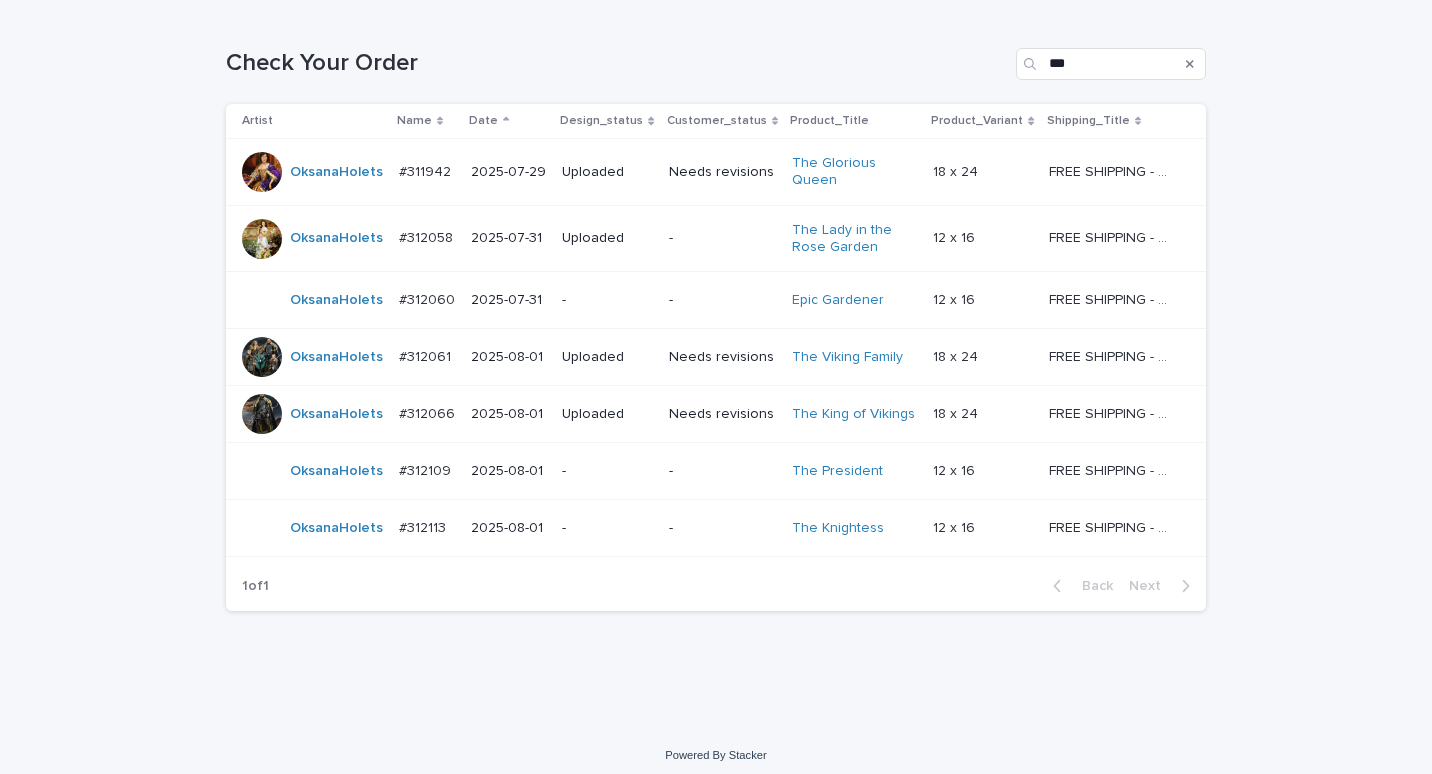 click on "#312060" at bounding box center [429, 298] 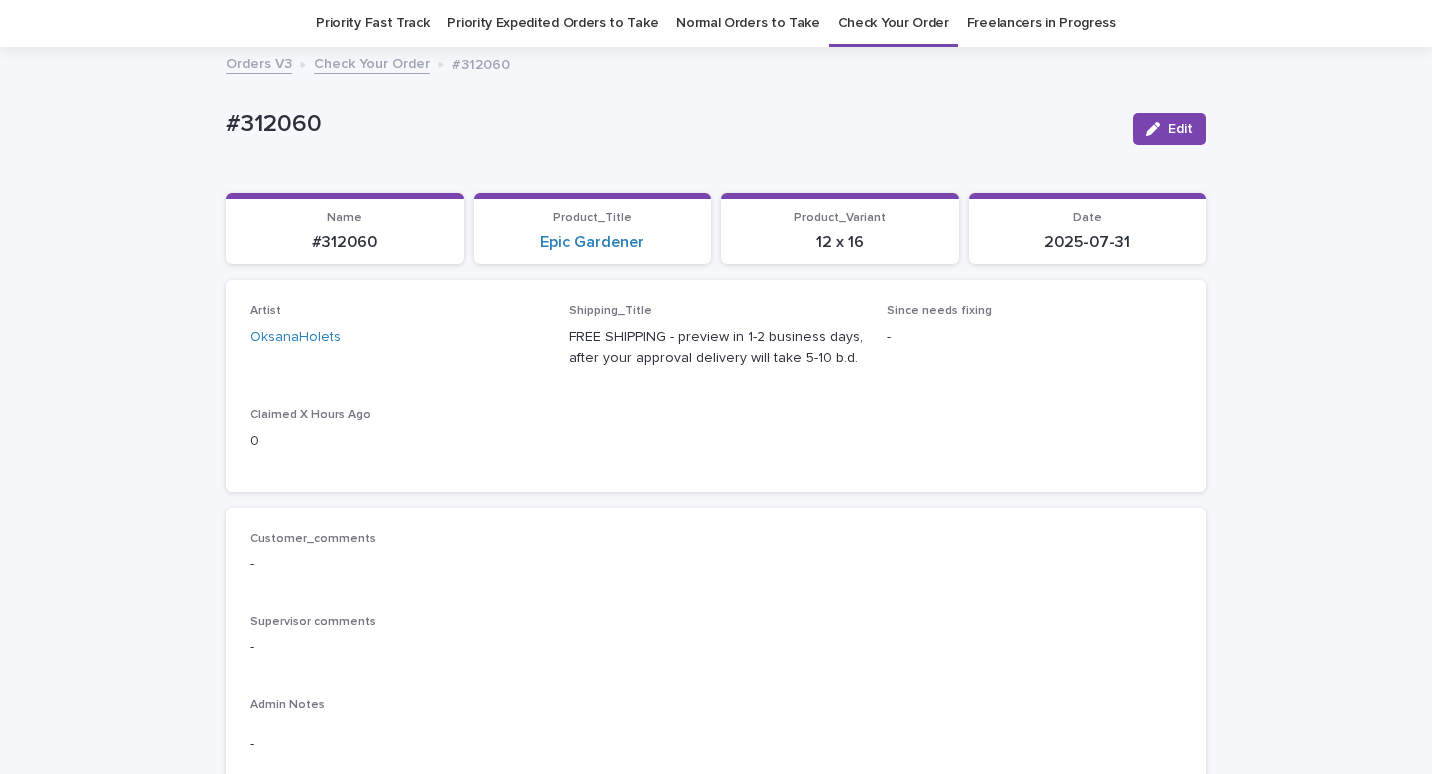 drag, startPoint x: 1160, startPoint y: 119, endPoint x: 1044, endPoint y: 312, distance: 225.1777 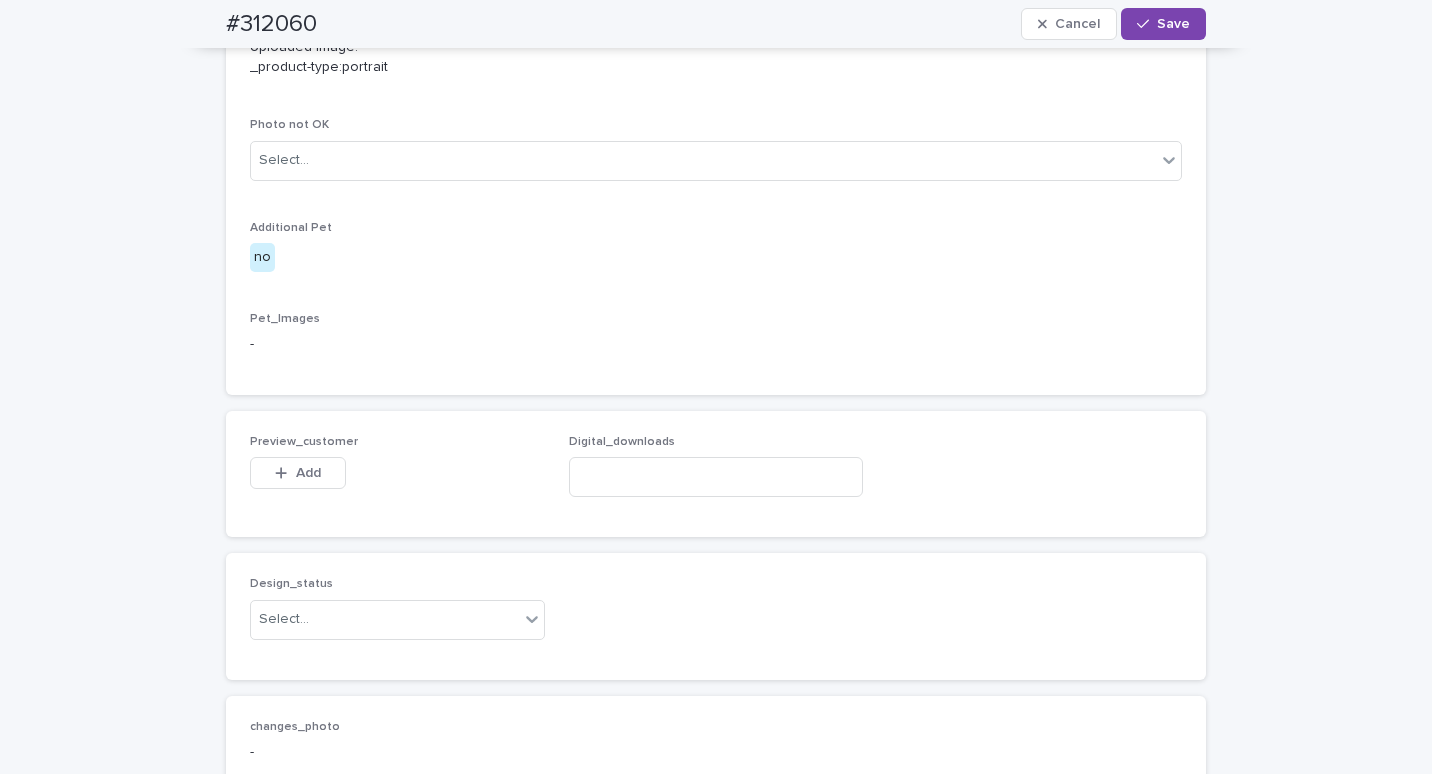 scroll, scrollTop: 1364, scrollLeft: 0, axis: vertical 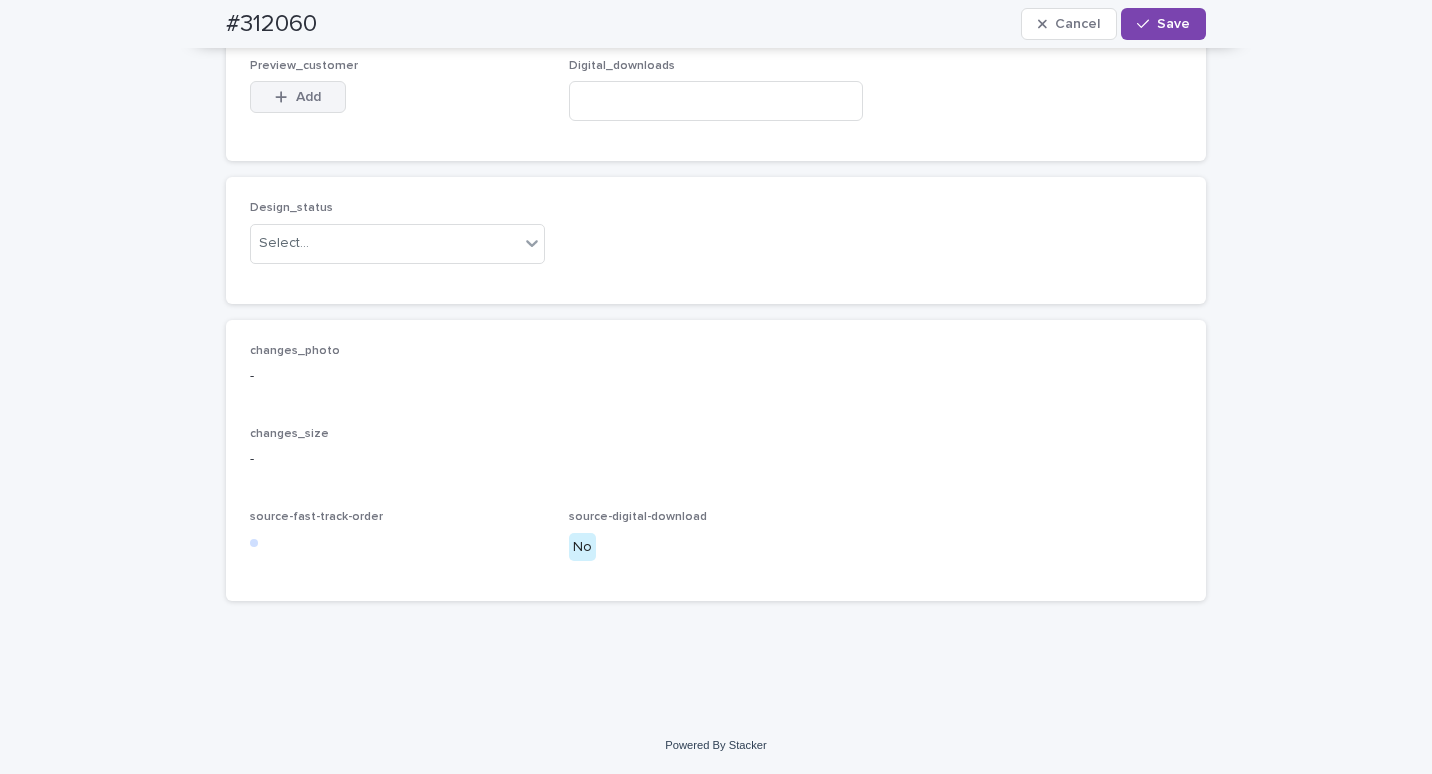 click on "Add" at bounding box center [298, 97] 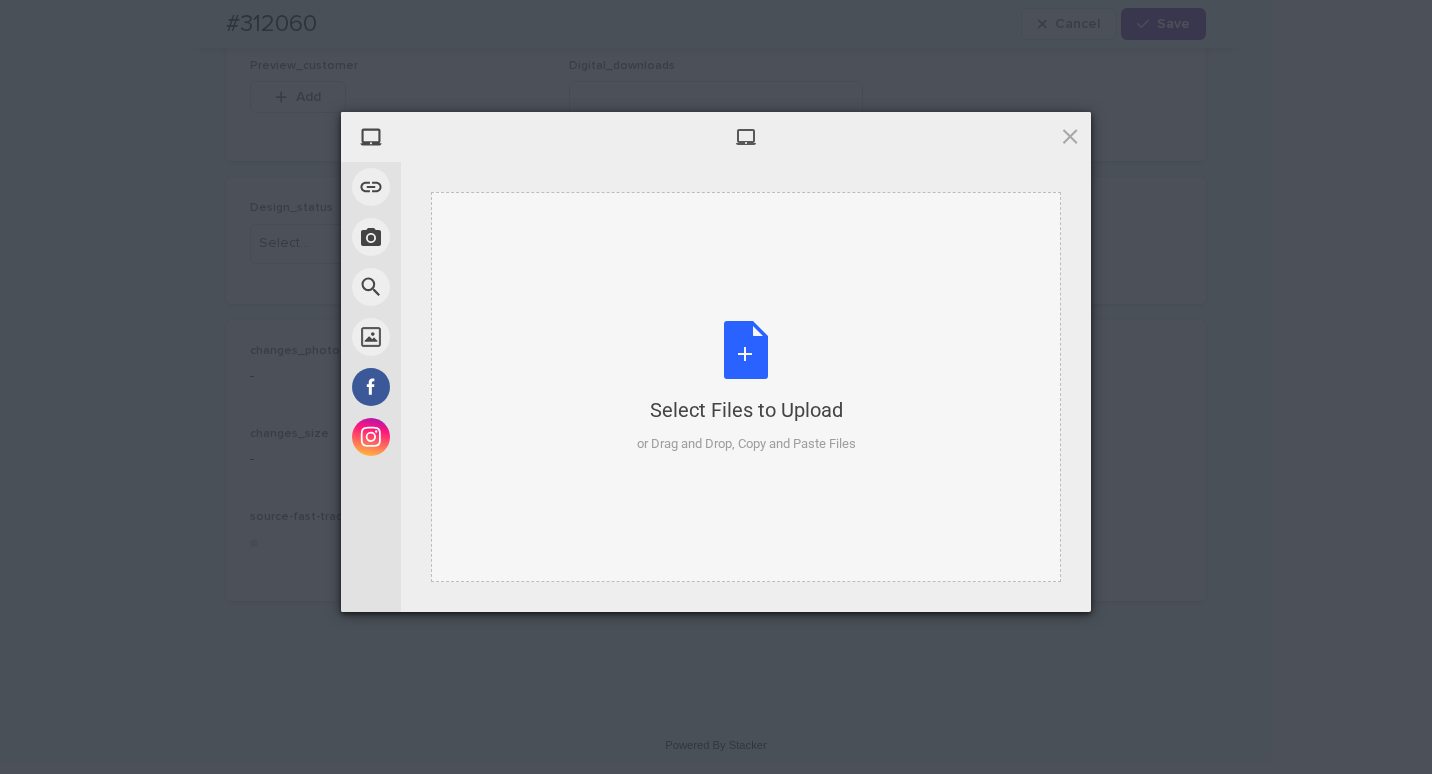click on "Select Files to Upload
or Drag and Drop, Copy and Paste Files" at bounding box center (746, 387) 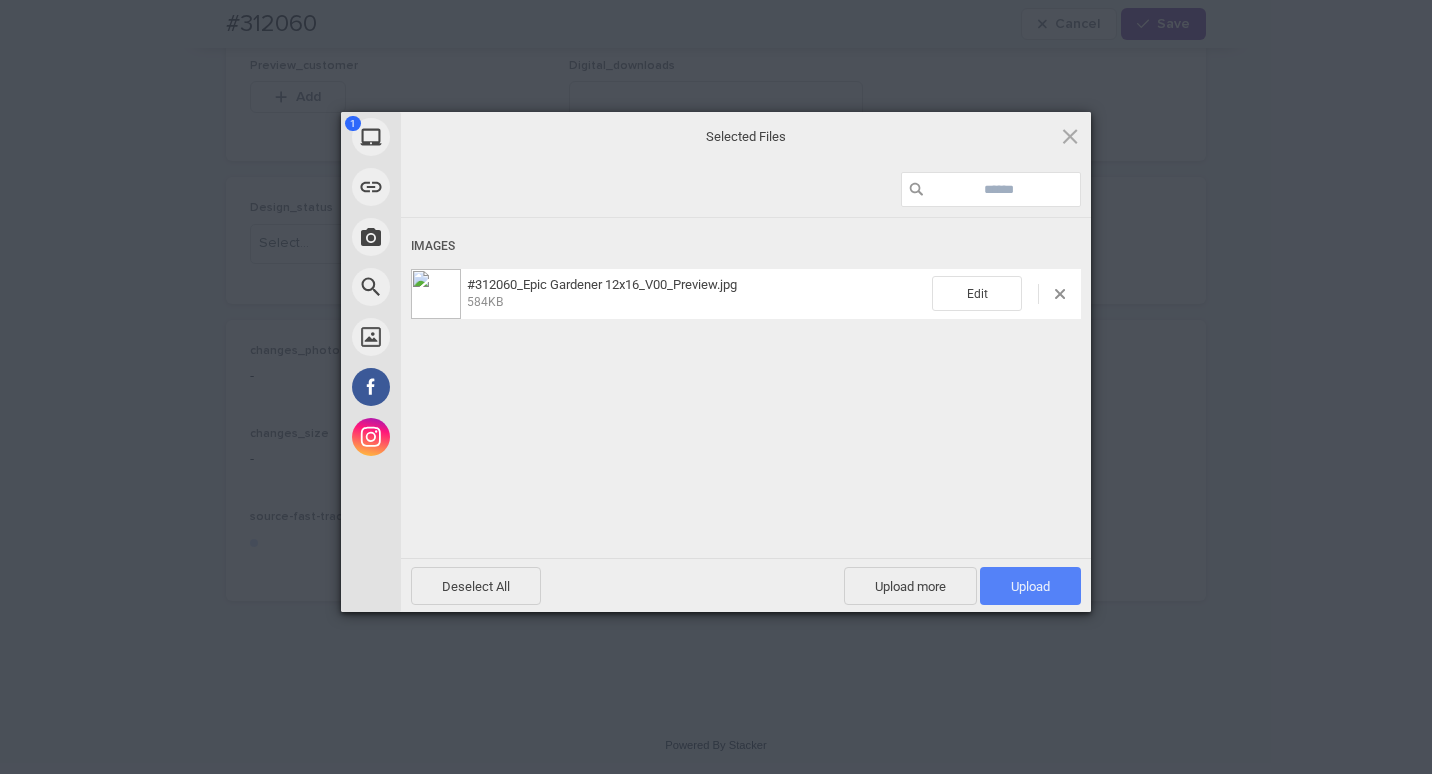 click on "Upload
1" at bounding box center [1030, 586] 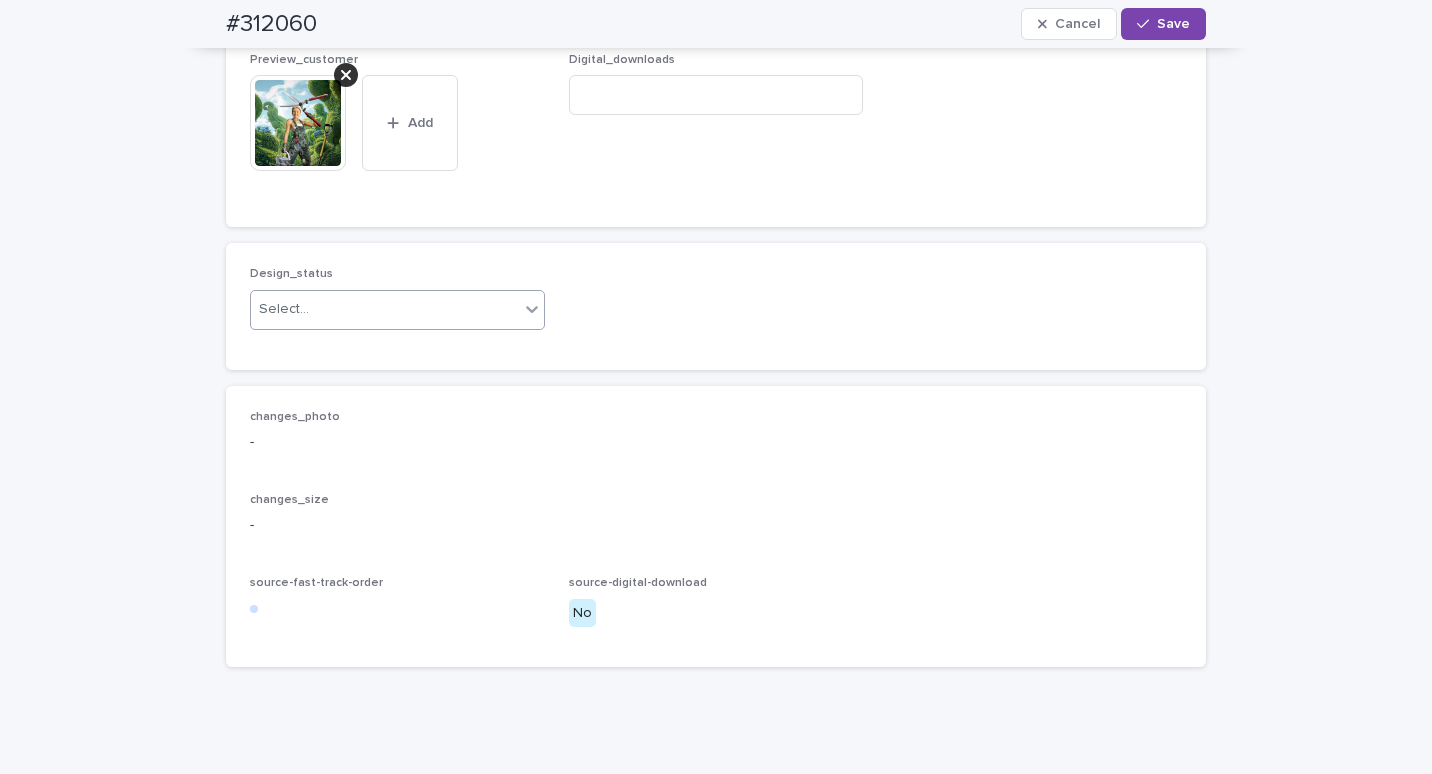 click on "Select..." at bounding box center (385, 309) 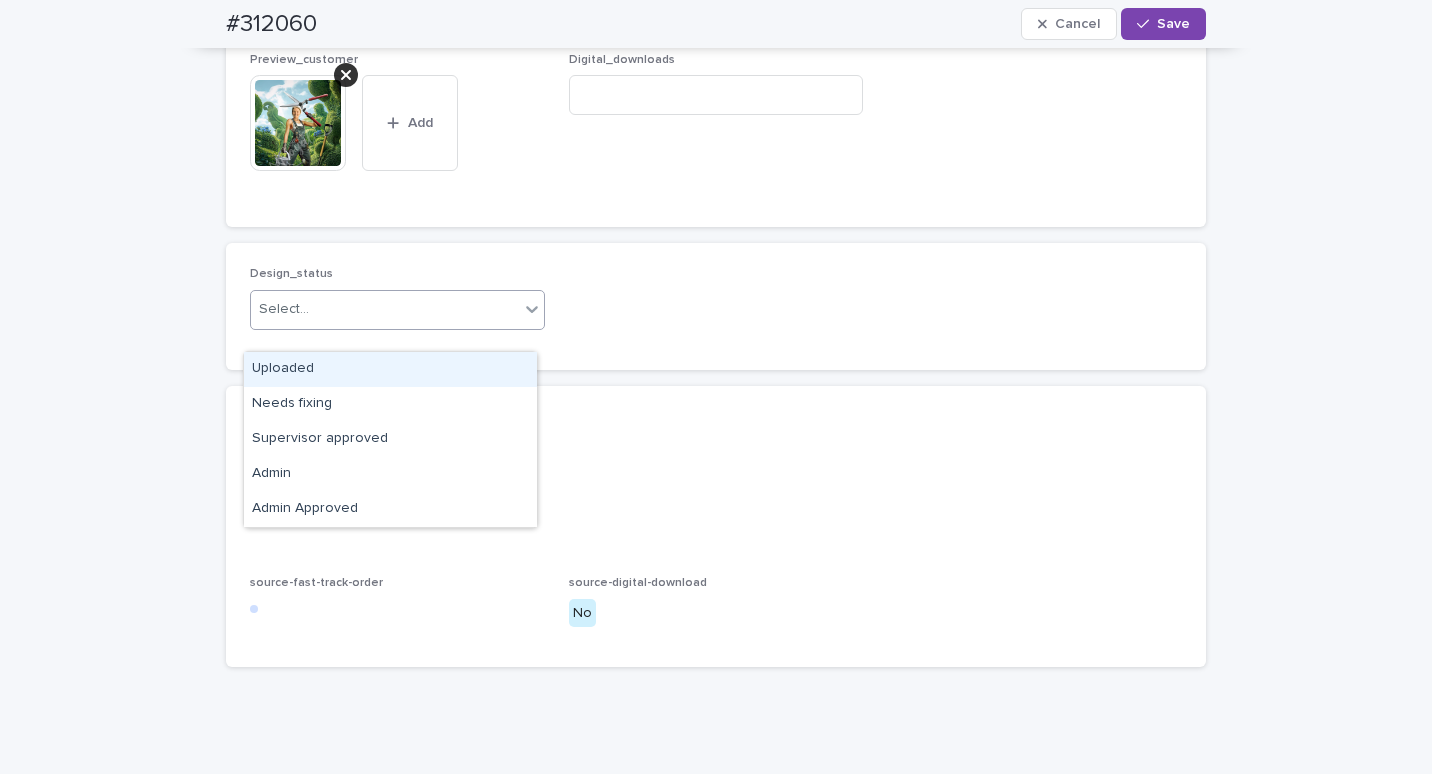 click on "Uploaded" at bounding box center [390, 369] 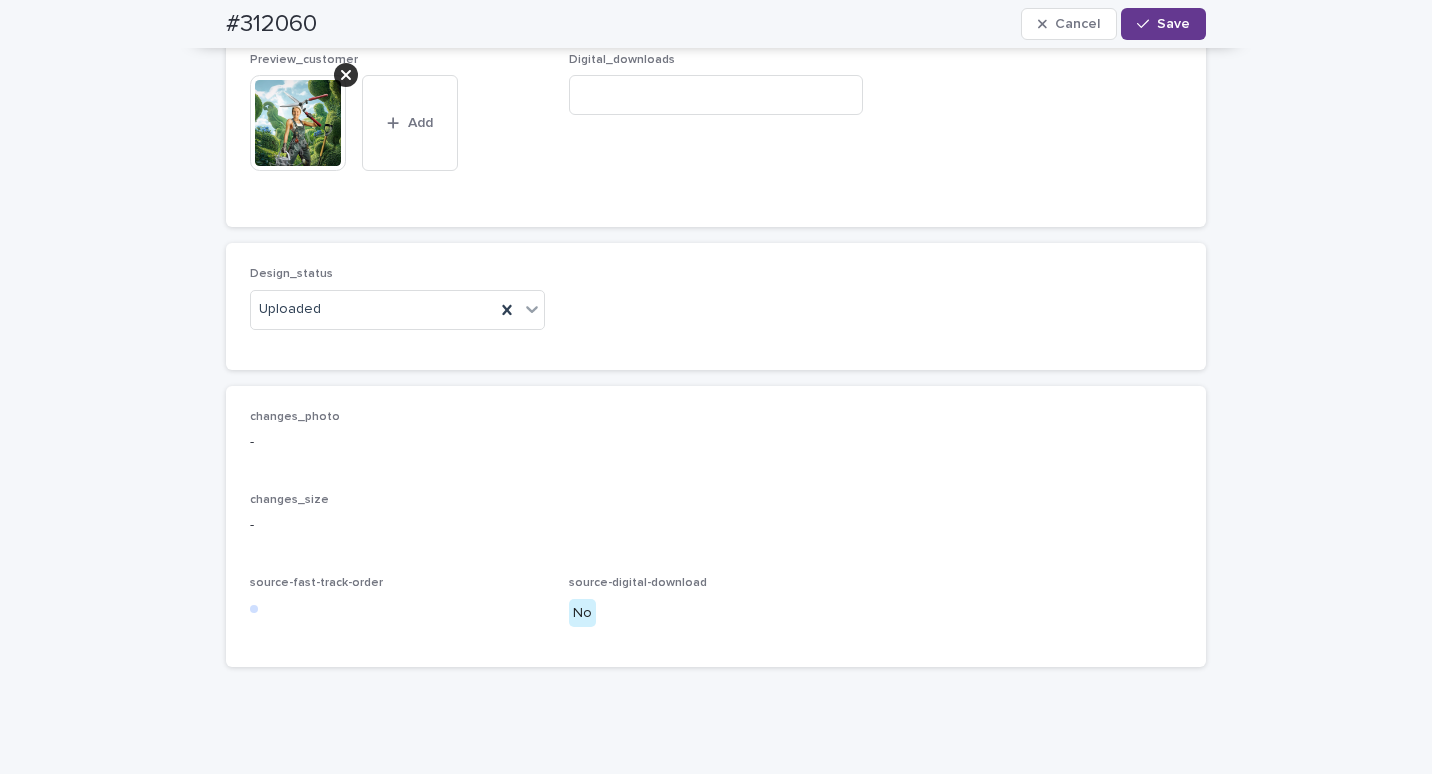 click on "Save" at bounding box center (1173, 24) 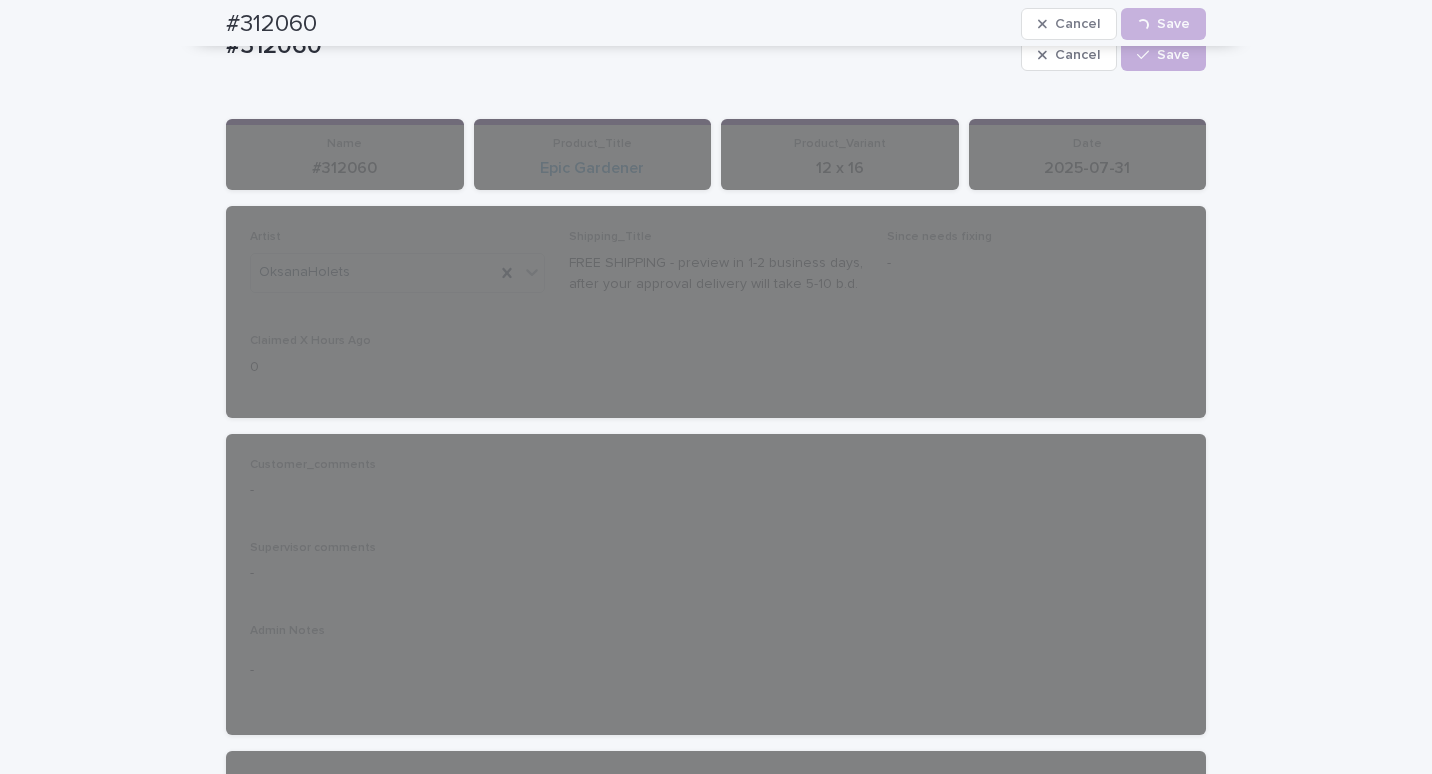 scroll, scrollTop: 0, scrollLeft: 0, axis: both 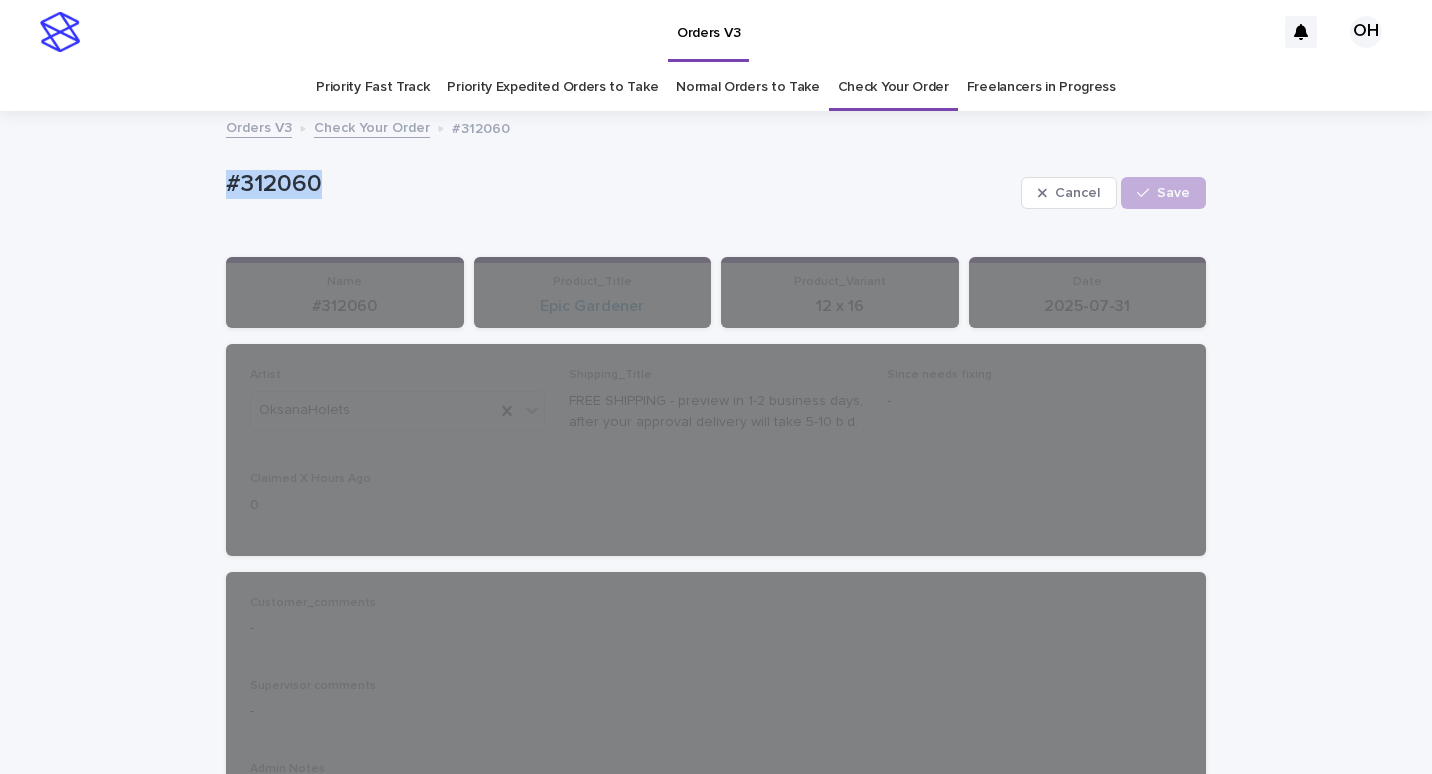 drag, startPoint x: 331, startPoint y: 186, endPoint x: 159, endPoint y: 178, distance: 172.18594 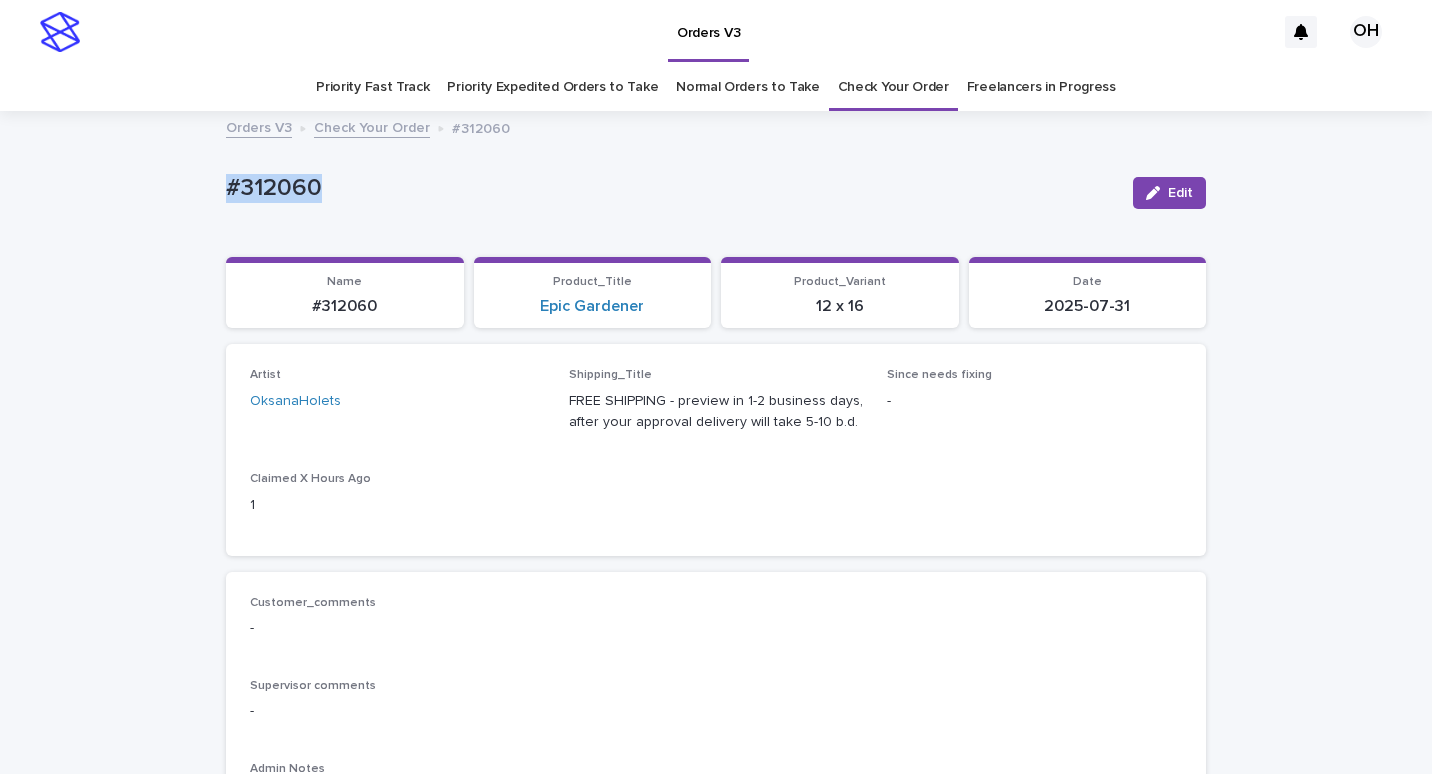copy on "#312060" 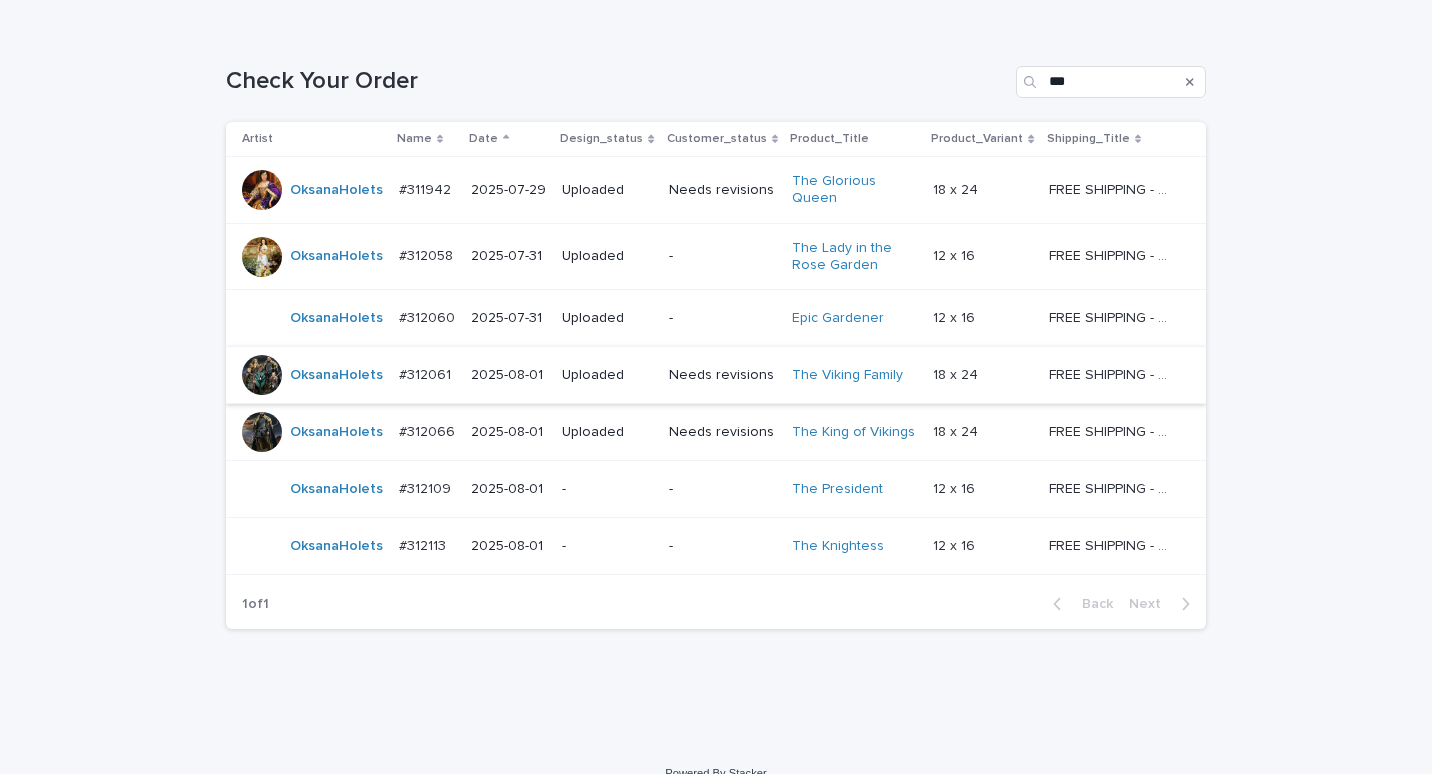 scroll, scrollTop: 305, scrollLeft: 0, axis: vertical 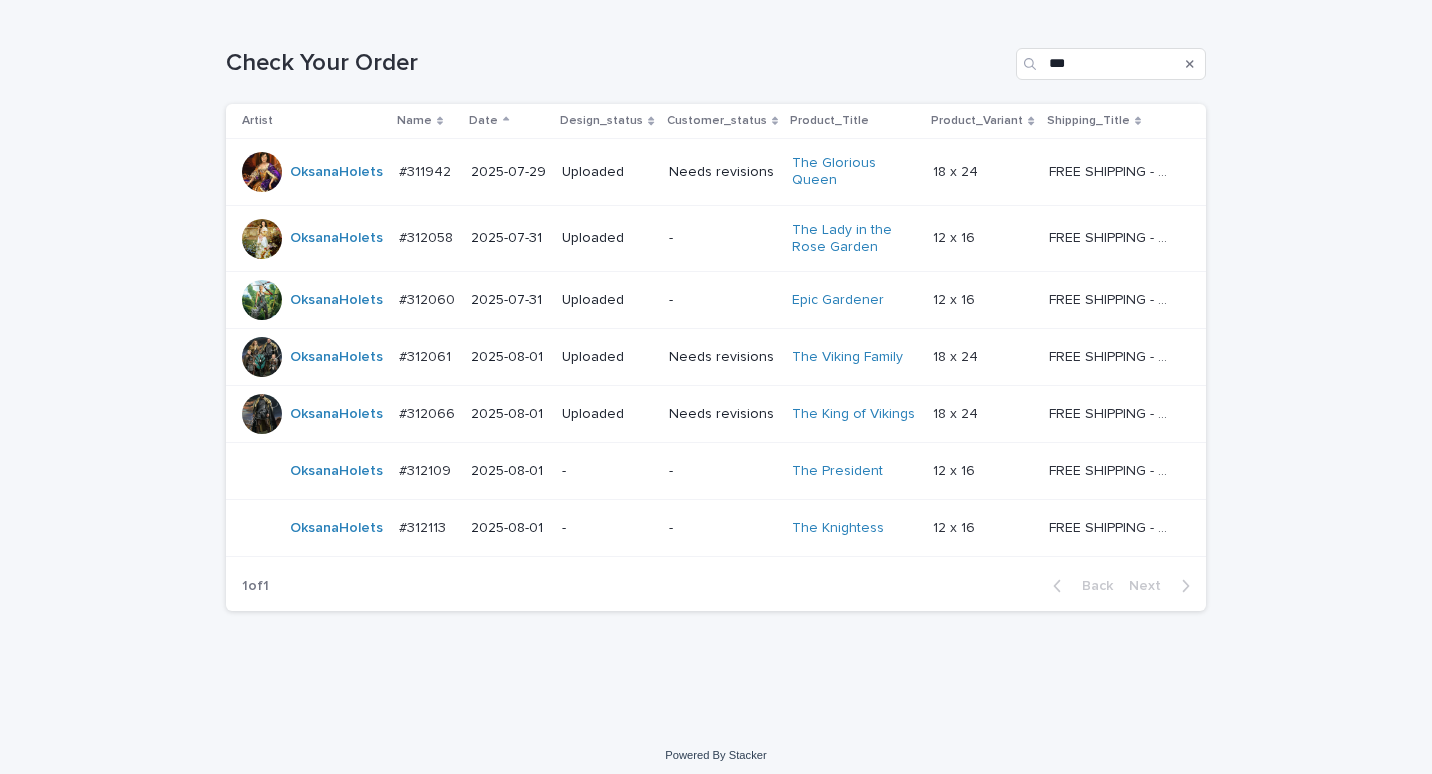 click on "#312060" at bounding box center (429, 298) 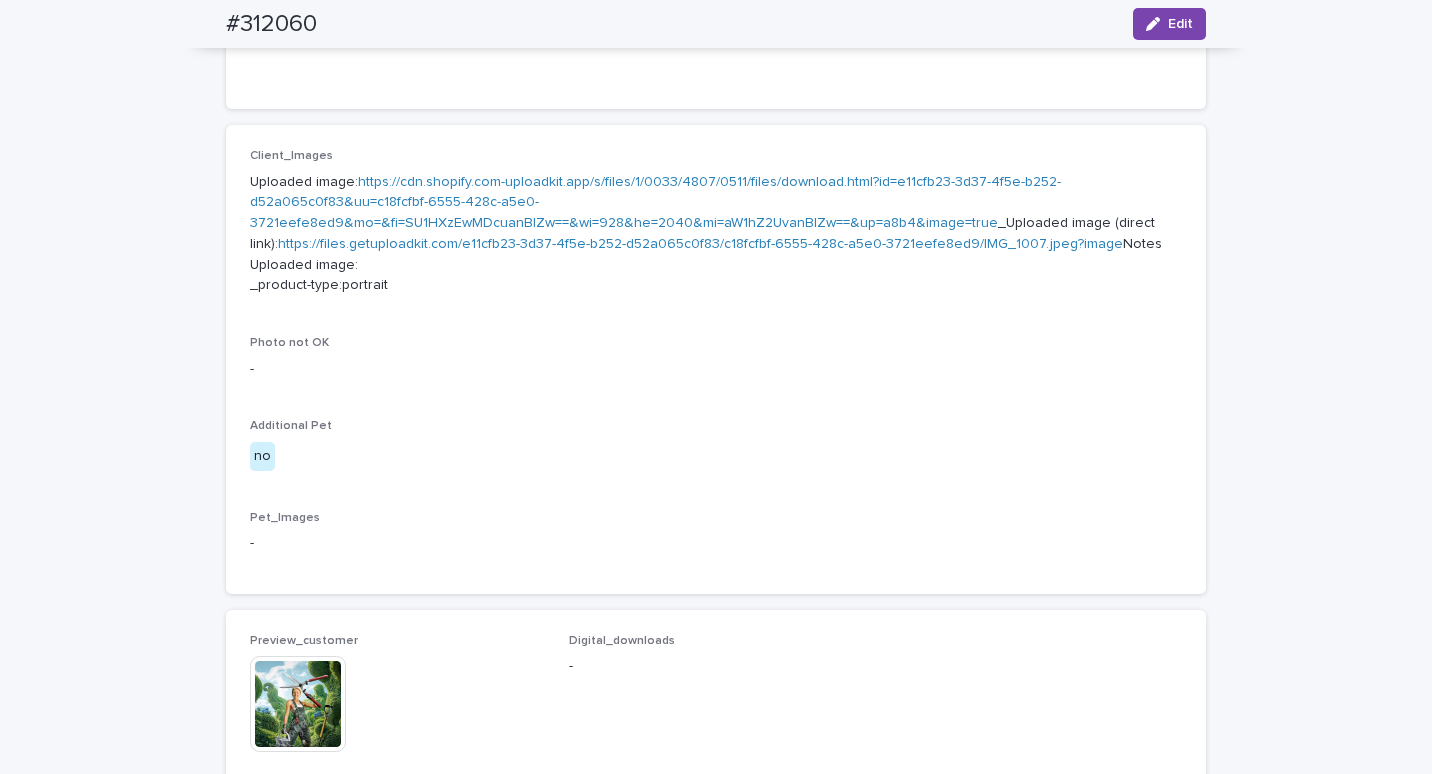 scroll, scrollTop: 1064, scrollLeft: 0, axis: vertical 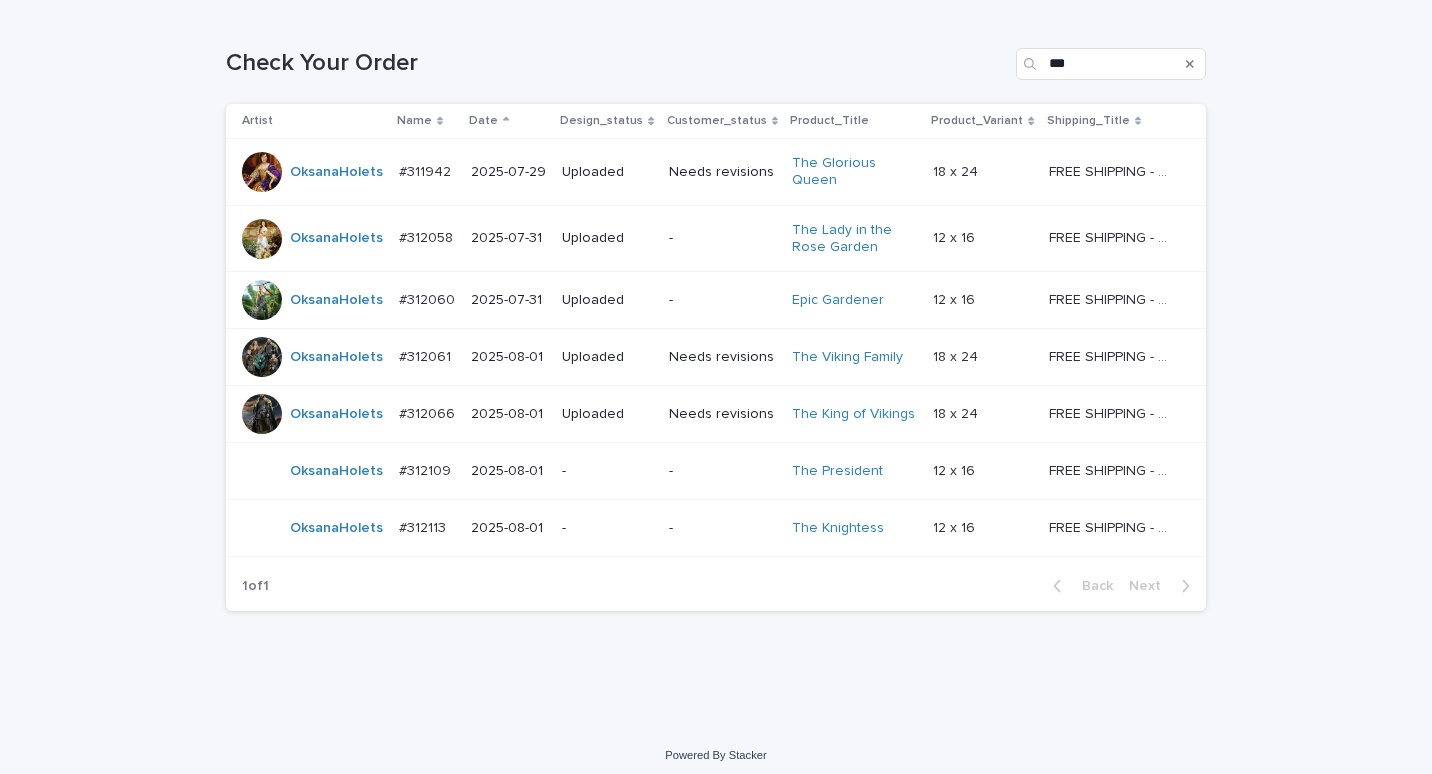 click on "#312109" at bounding box center (427, 469) 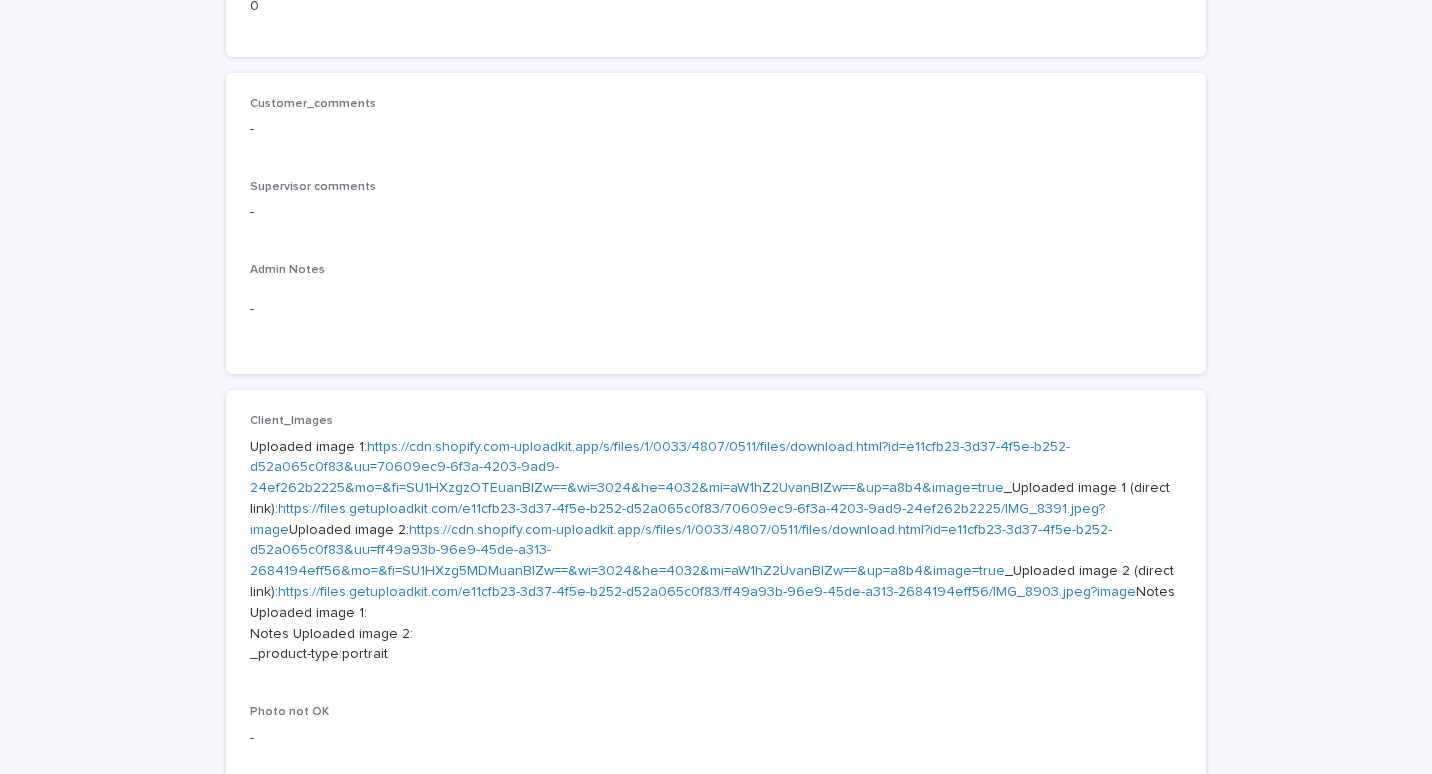 scroll, scrollTop: 500, scrollLeft: 0, axis: vertical 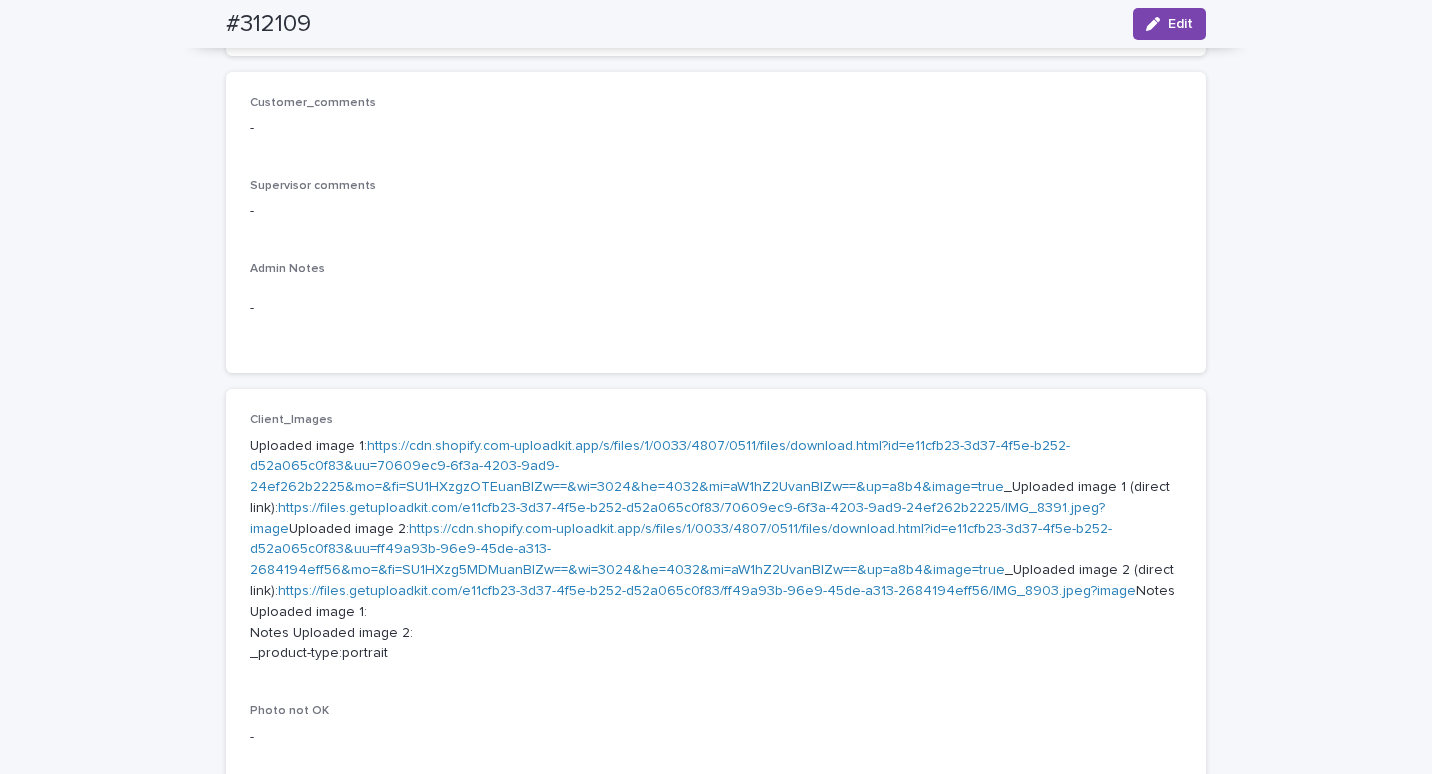 click on "https://cdn.shopify.com-uploadkit.app/s/files/1/0033/4807/0511/files/download.html?id=e11cfb23-3d37-4f5e-b252-d52a065c0f83&uu=70609ec9-6f3a-4203-9ad9-24ef262b2225&mo=&fi=SU1HXzgzOTEuanBlZw==&wi=3024&he=4032&mi=aW1hZ2UvanBlZw==&up=a8b4&image=true" at bounding box center [660, 467] 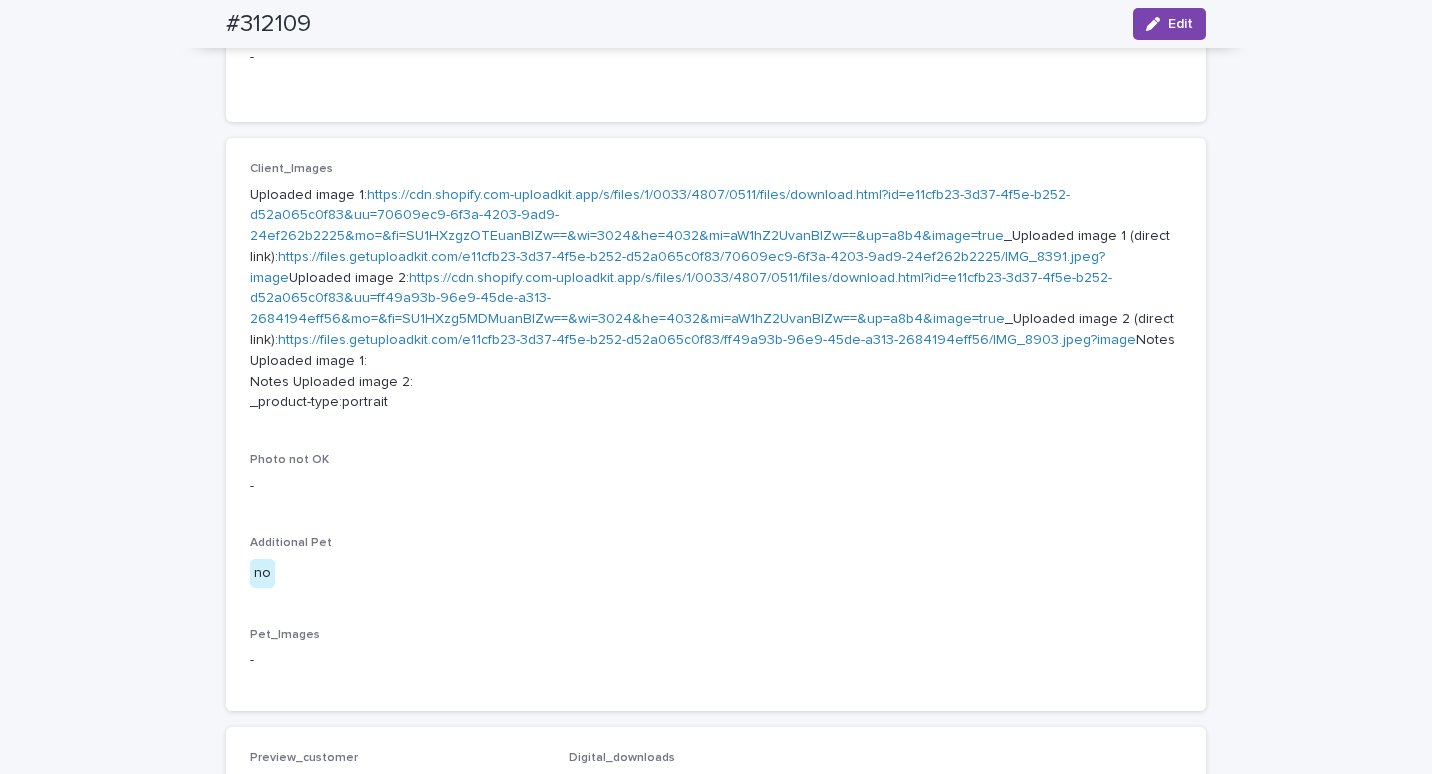 scroll, scrollTop: 446, scrollLeft: 0, axis: vertical 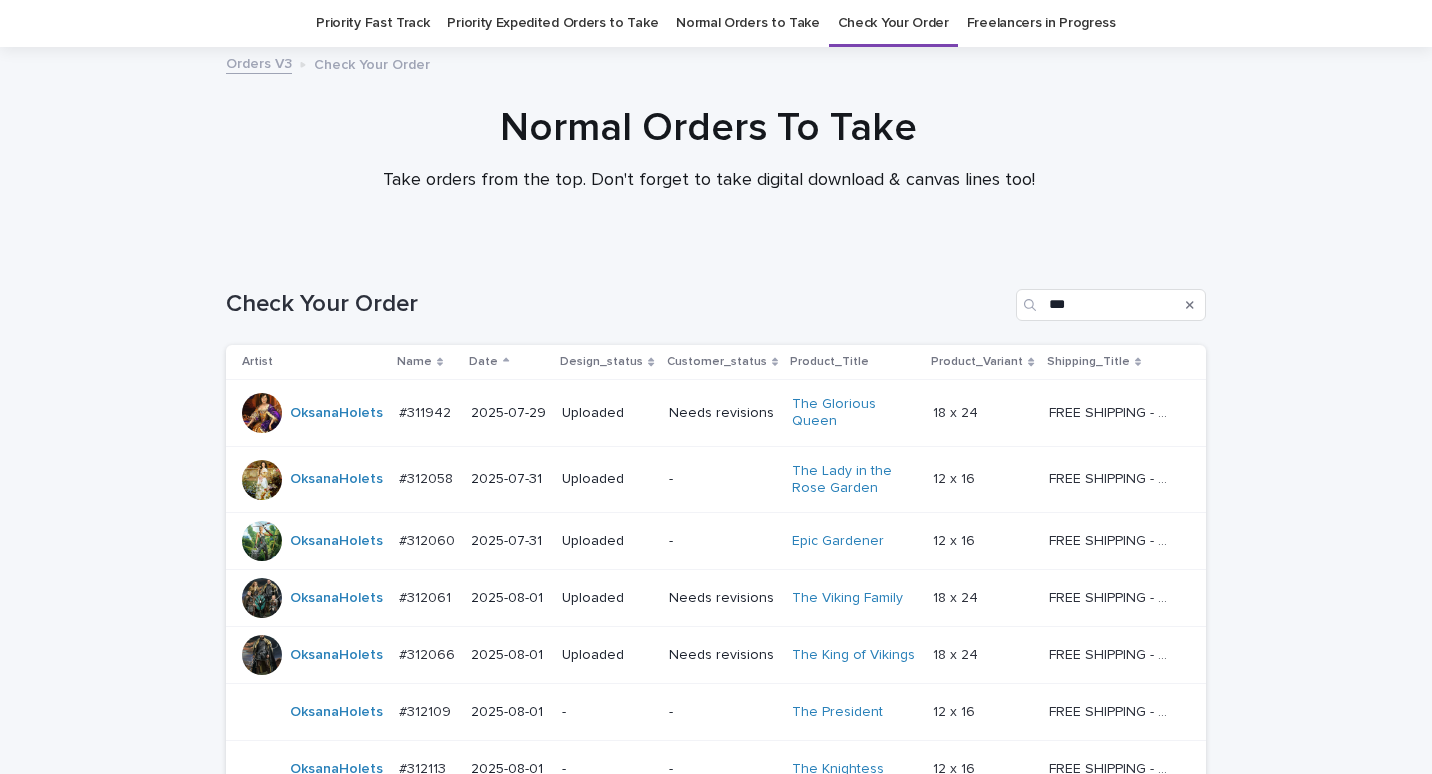 click on "#312109" at bounding box center [427, 710] 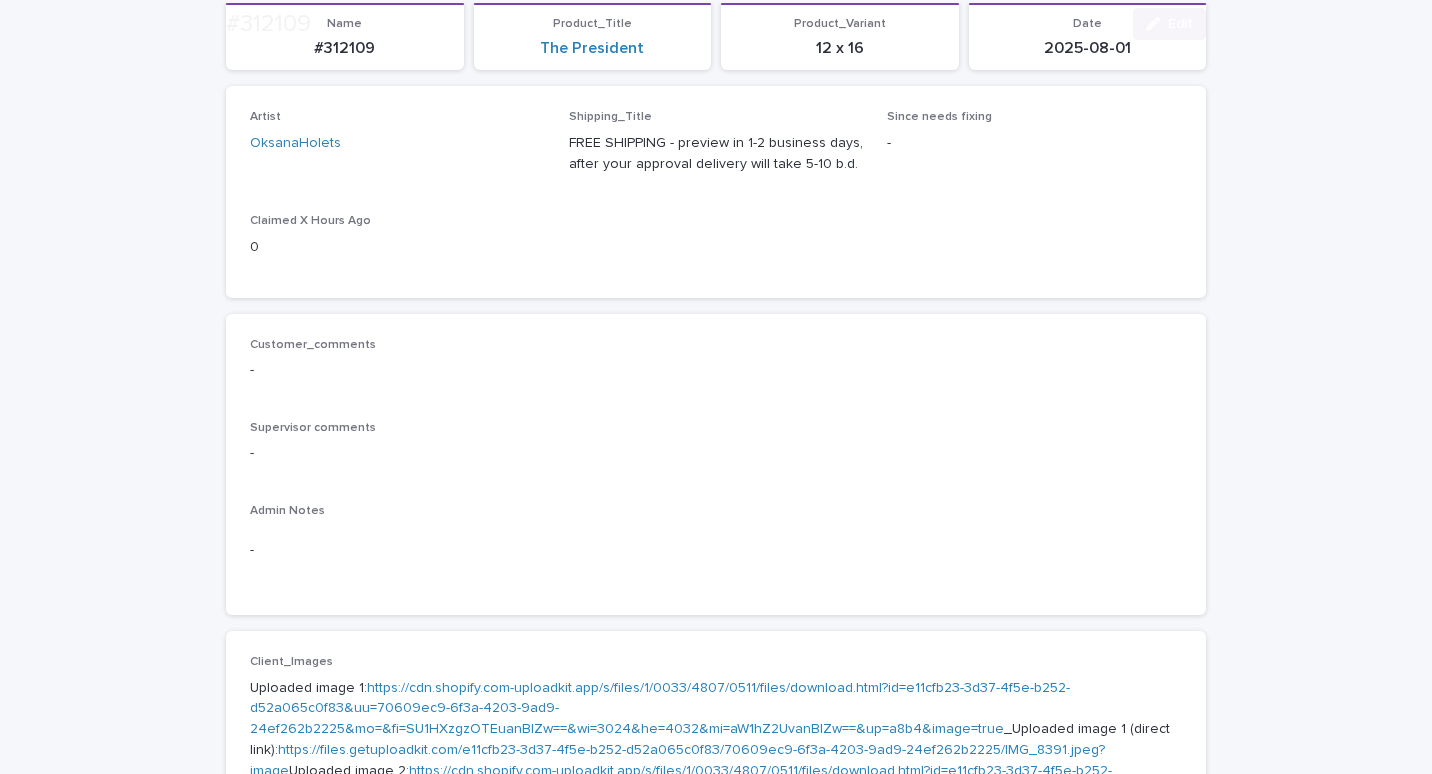 scroll, scrollTop: 464, scrollLeft: 0, axis: vertical 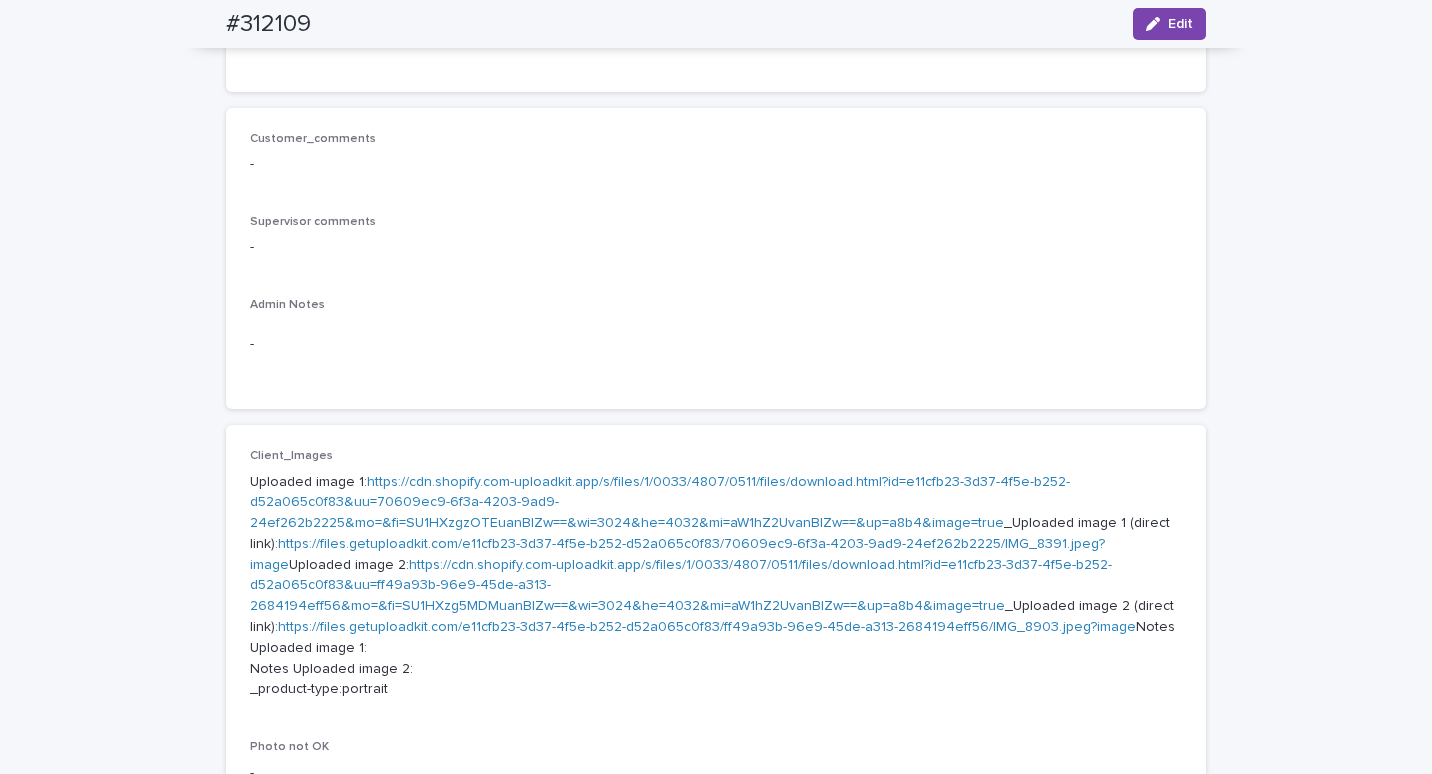 click on "https://cdn.shopify.com-uploadkit.app/s/files/1/0033/4807/0511/files/download.html?id=e11cfb23-3d37-4f5e-b252-d52a065c0f83&uu=ff49a93b-96e9-45de-a313-2684194eff56&mo=&fi=SU1HXzg5MDMuanBlZw==&wi=3024&he=4032&mi=aW1hZ2UvanBlZw==&up=a8b4&image=true" at bounding box center [681, 586] 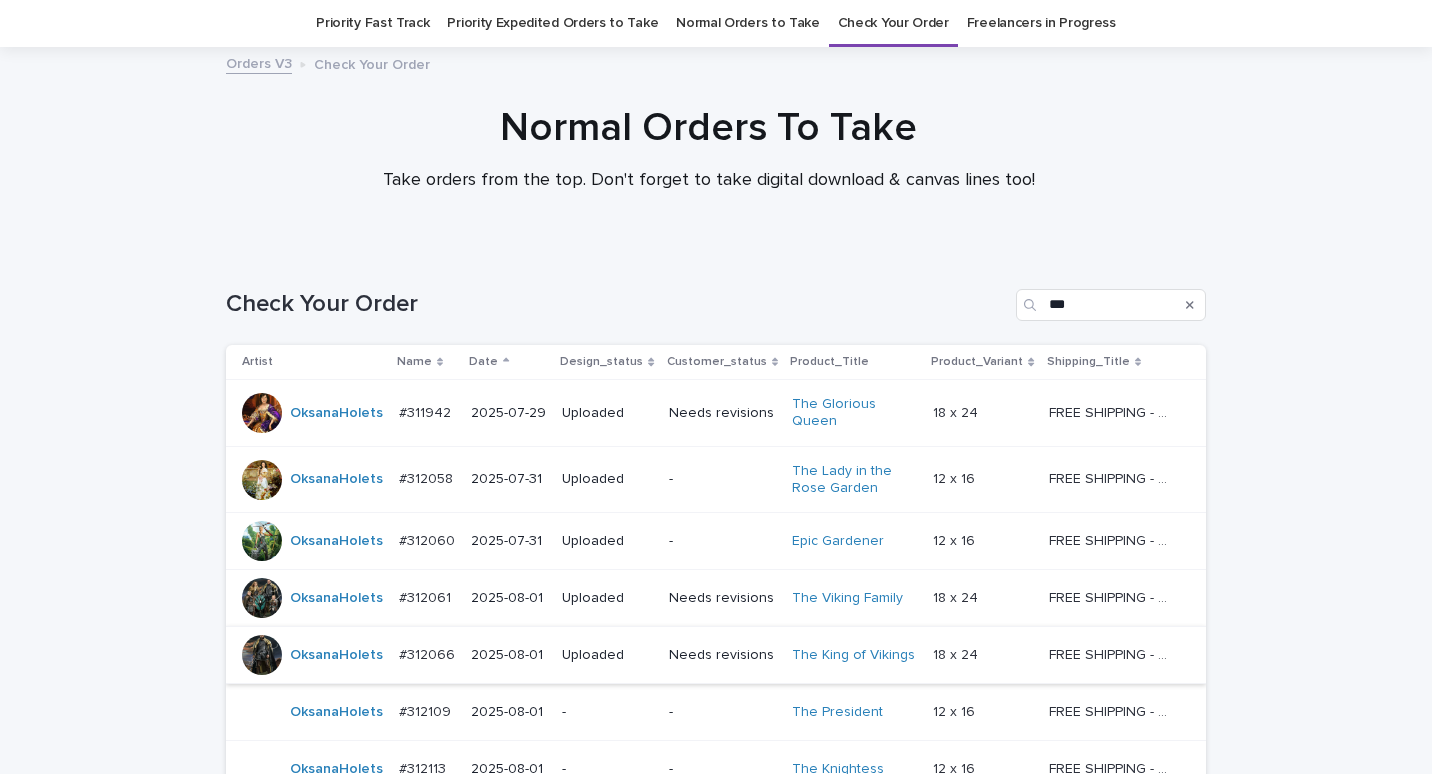 scroll, scrollTop: 305, scrollLeft: 0, axis: vertical 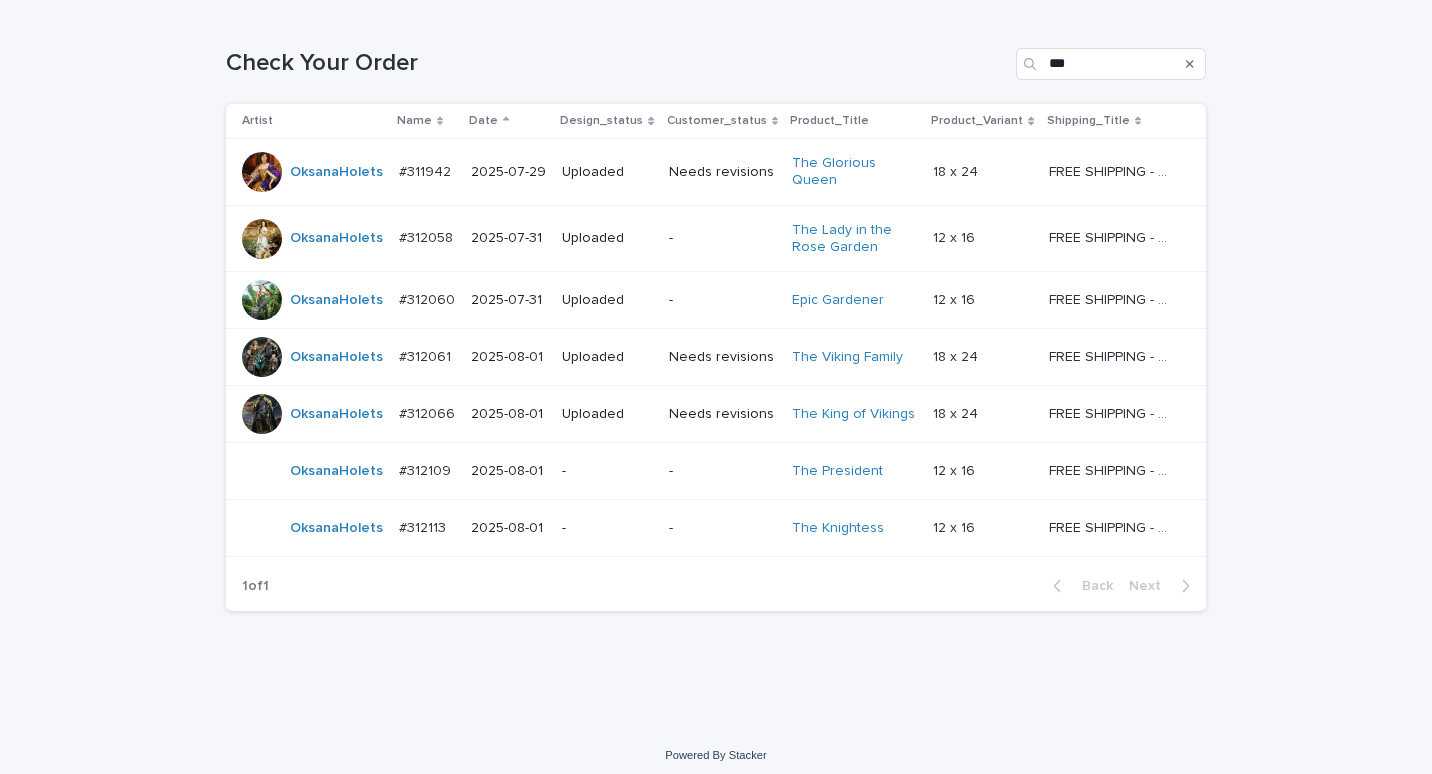 click on "#312113 #312113" at bounding box center [427, 528] 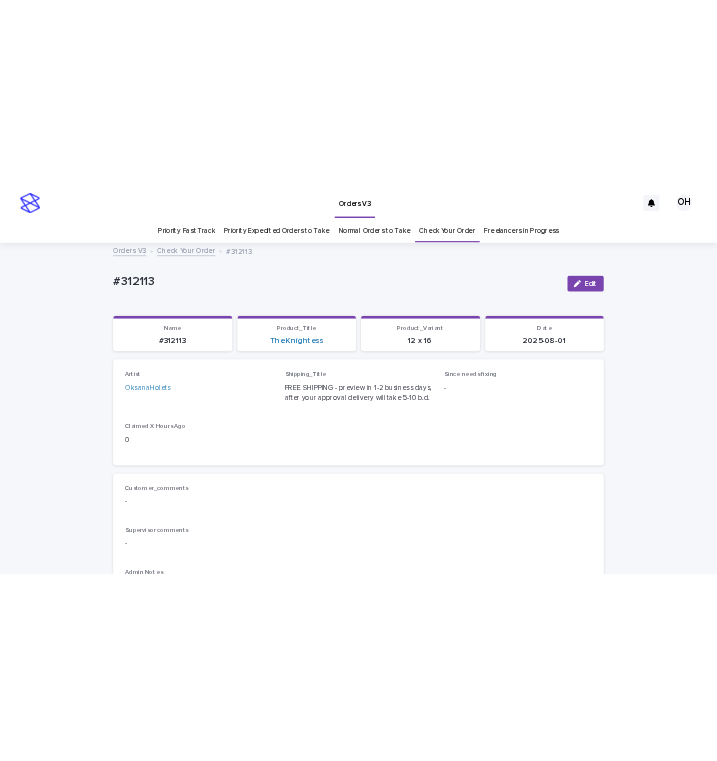 scroll, scrollTop: 500, scrollLeft: 0, axis: vertical 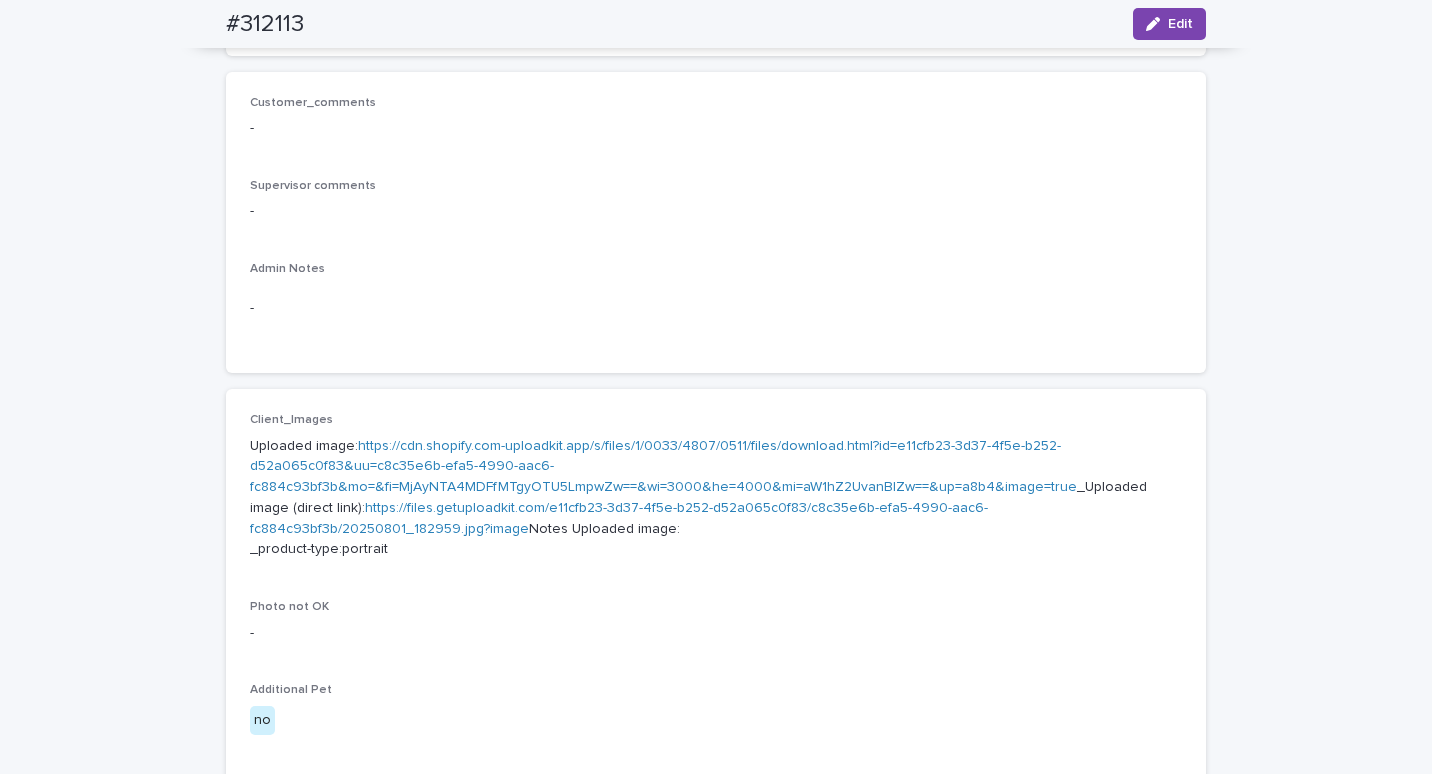 click on "https://cdn.shopify.com-uploadkit.app/s/files/1/0033/4807/0511/files/download.html?id=e11cfb23-3d37-4f5e-b252-d52a065c0f83&uu=c8c35e6b-efa5-4990-aac6-fc884c93bf3b&mo=&fi=MjAyNTA4MDFfMTgyOTU5LmpwZw==&wi=3000&he=4000&mi=aW1hZ2UvanBlZw==&up=a8b4&image=true" at bounding box center [663, 467] 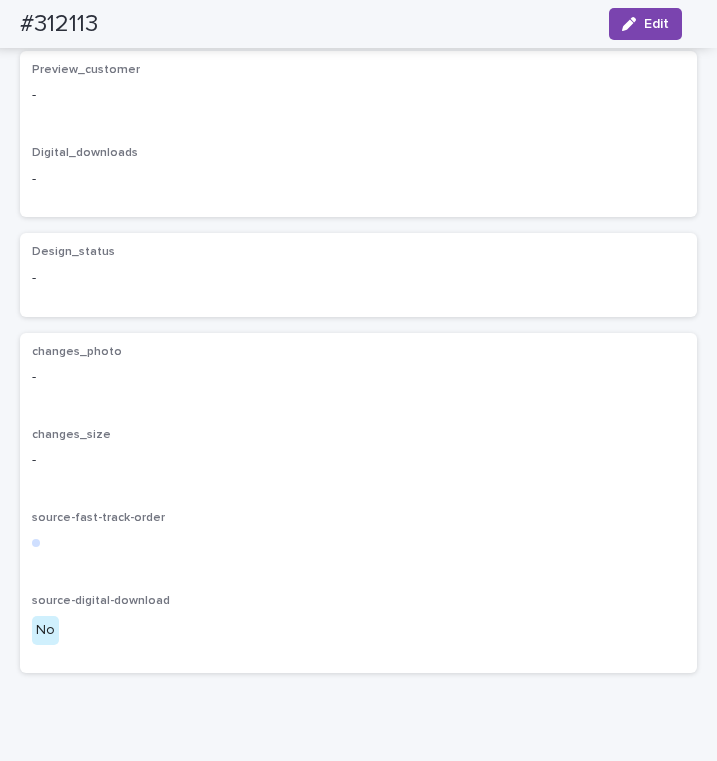 scroll, scrollTop: 1748, scrollLeft: 0, axis: vertical 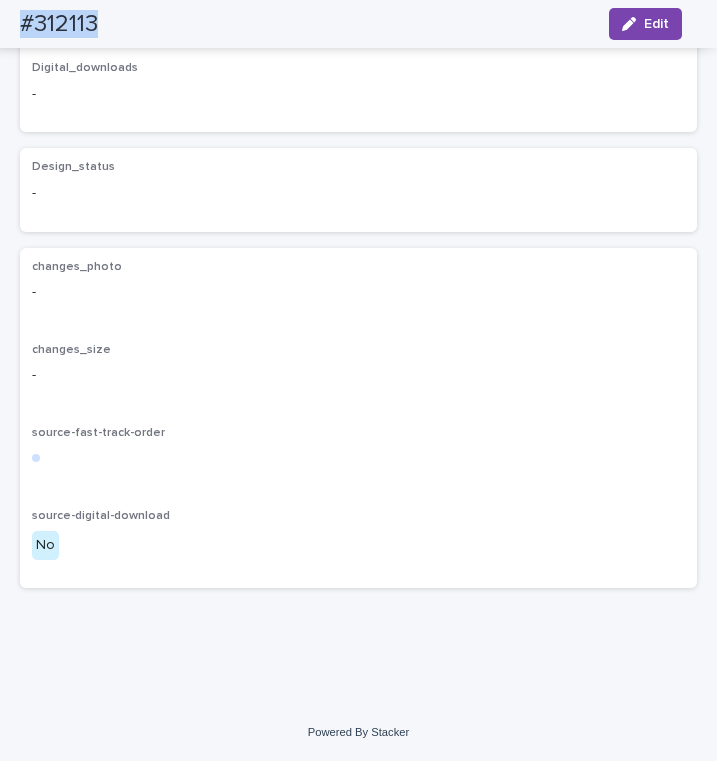 drag, startPoint x: 94, startPoint y: 13, endPoint x: 19, endPoint y: 12, distance: 75.00667 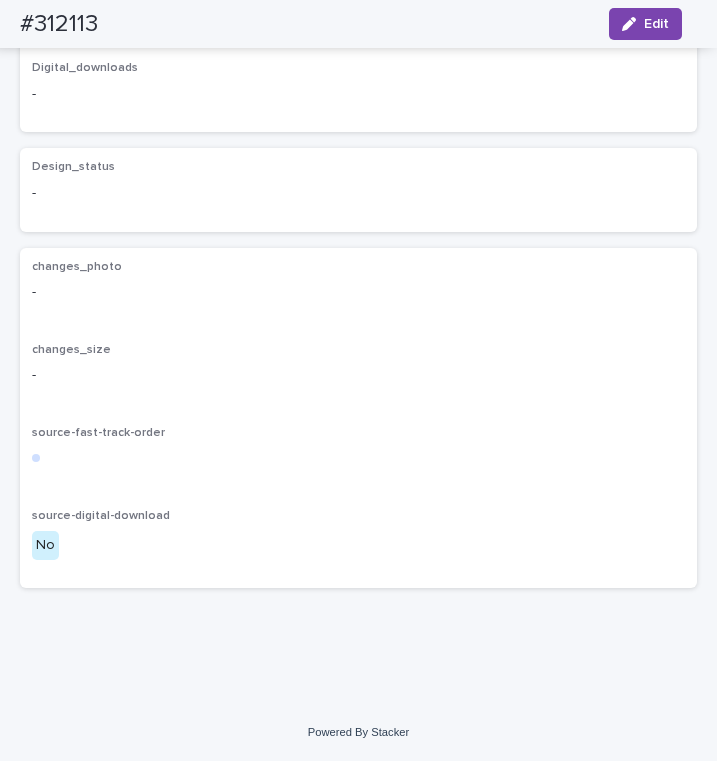 click on "Digital_downloads -" at bounding box center [358, 90] 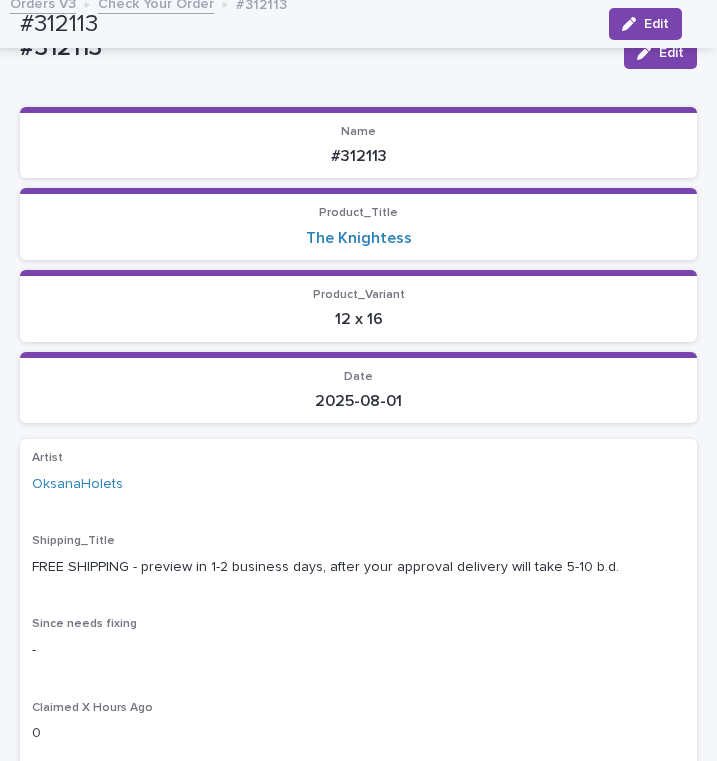 scroll, scrollTop: 0, scrollLeft: 0, axis: both 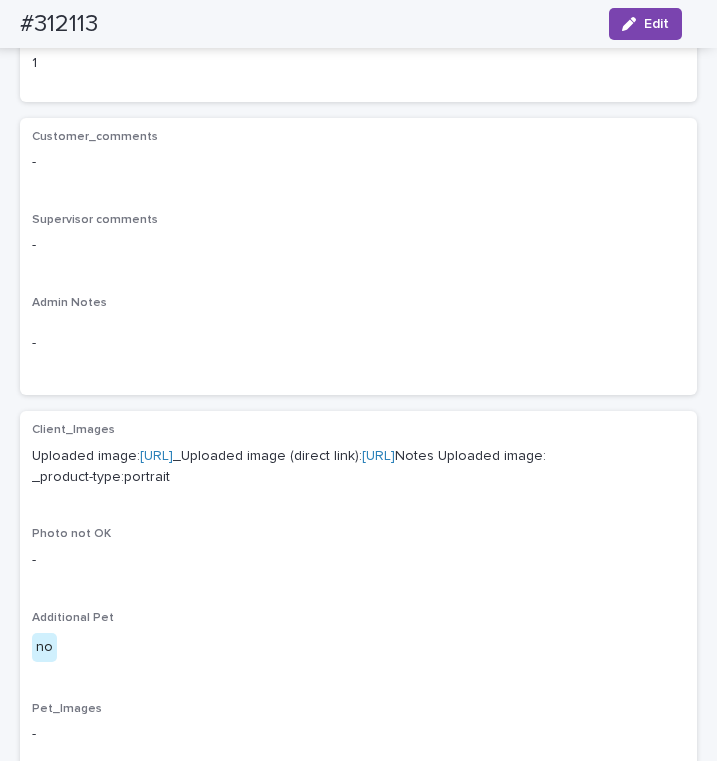 drag, startPoint x: 651, startPoint y: 24, endPoint x: 561, endPoint y: 150, distance: 154.84186 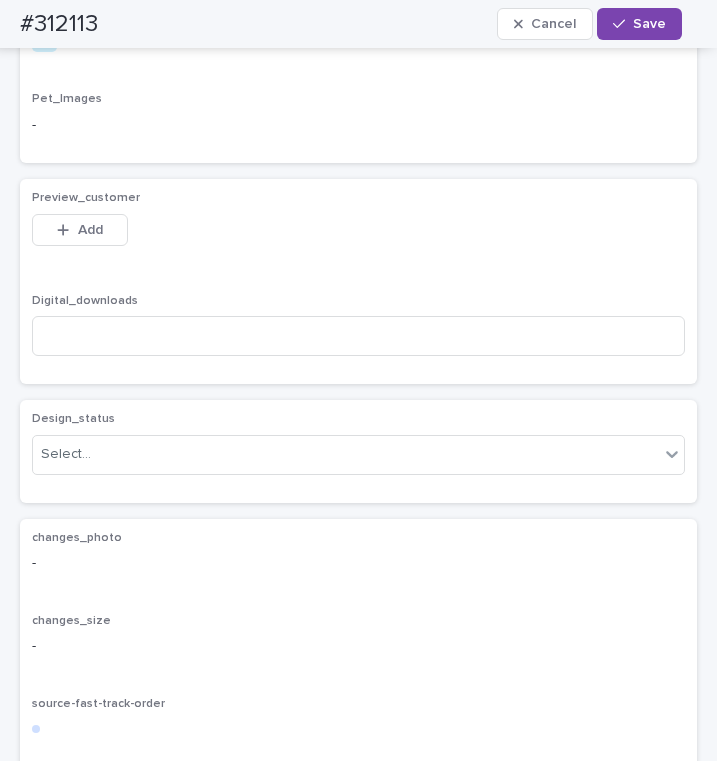 scroll, scrollTop: 1648, scrollLeft: 0, axis: vertical 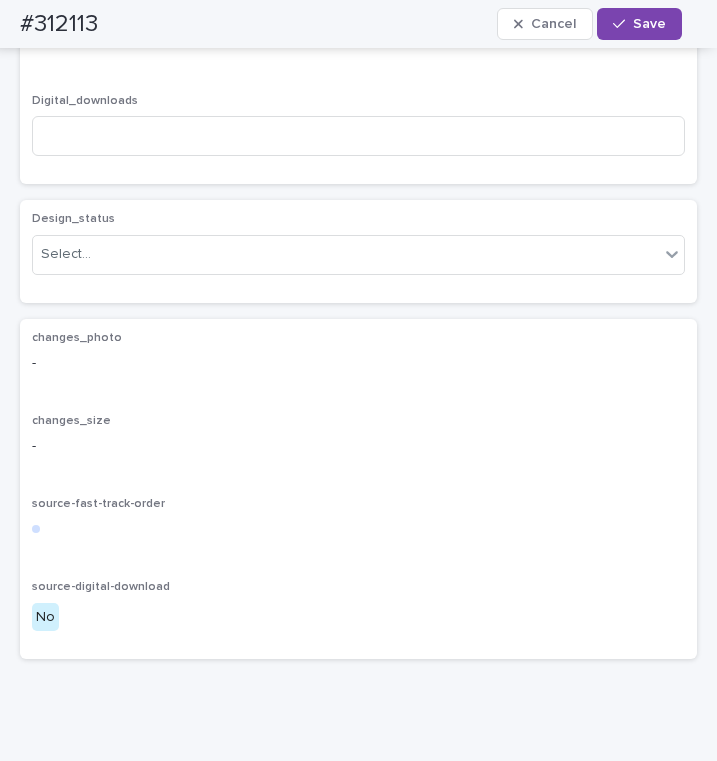click on "Add" at bounding box center (90, 30) 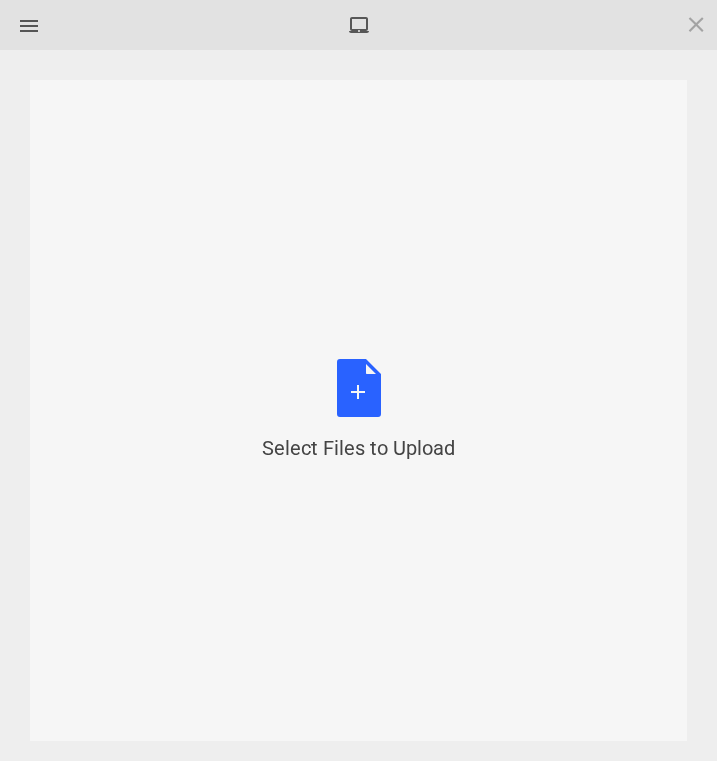 click on "Select Files to Upload
or Drag and Drop, Copy and Paste Files" at bounding box center (358, 410) 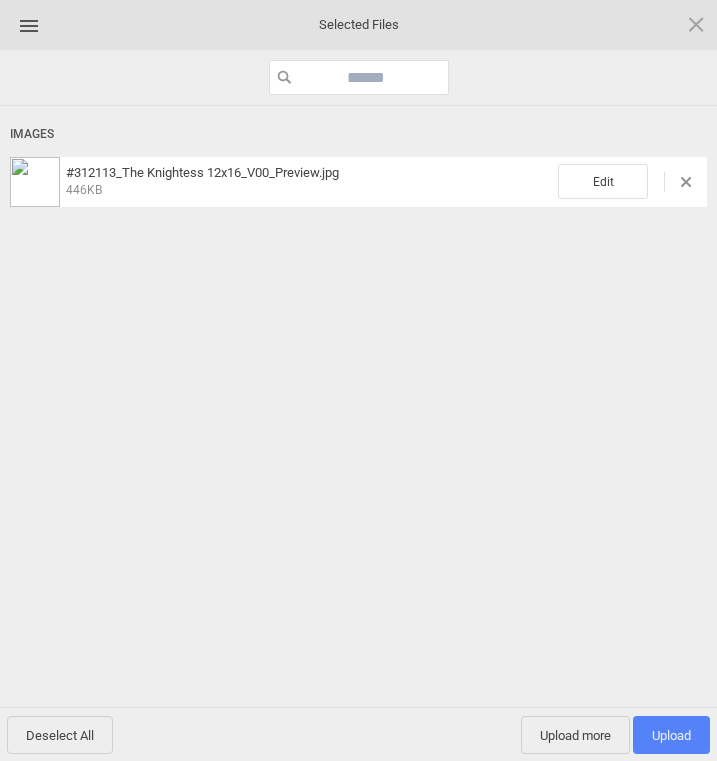 click on "Upload
1" at bounding box center [671, 735] 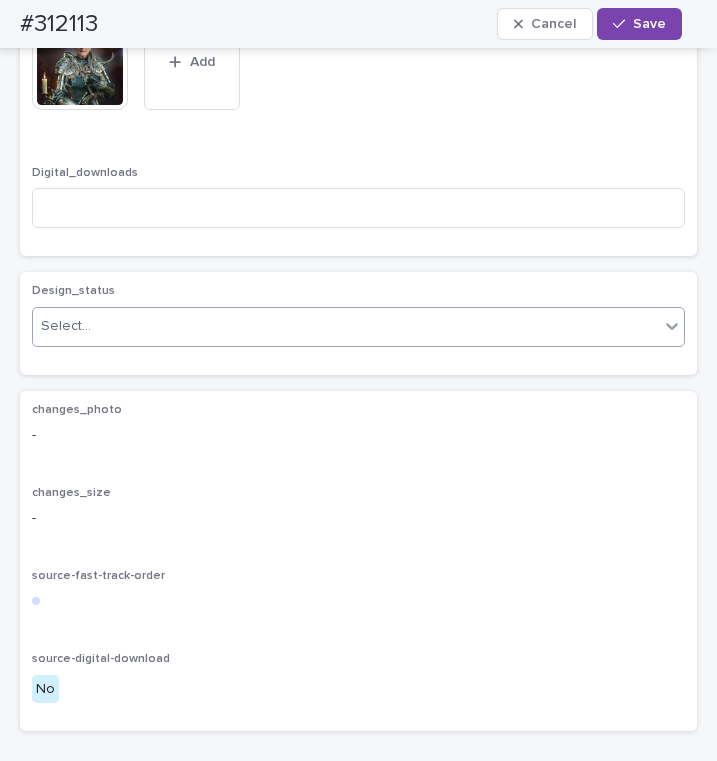 click on "Select..." at bounding box center (346, 326) 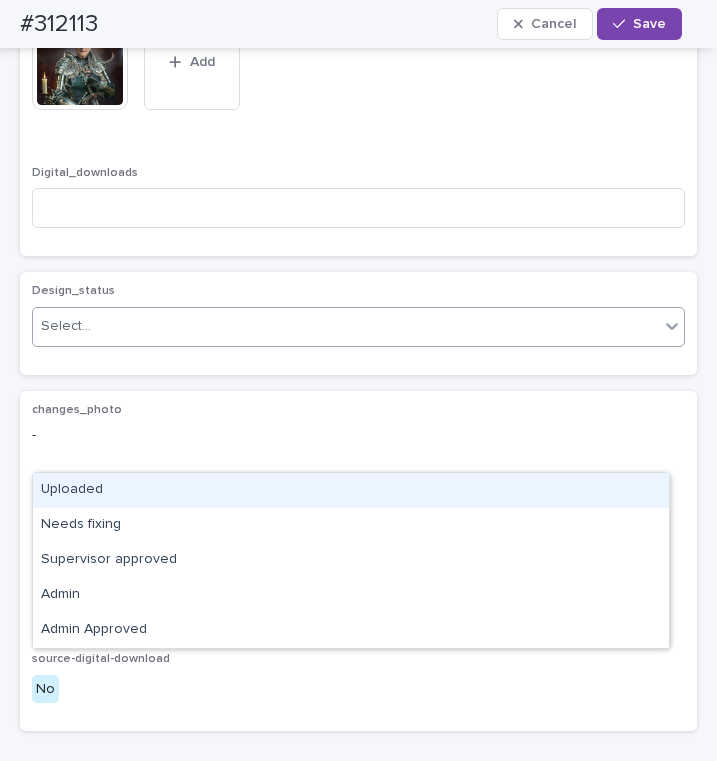 click on "Uploaded" at bounding box center (351, 490) 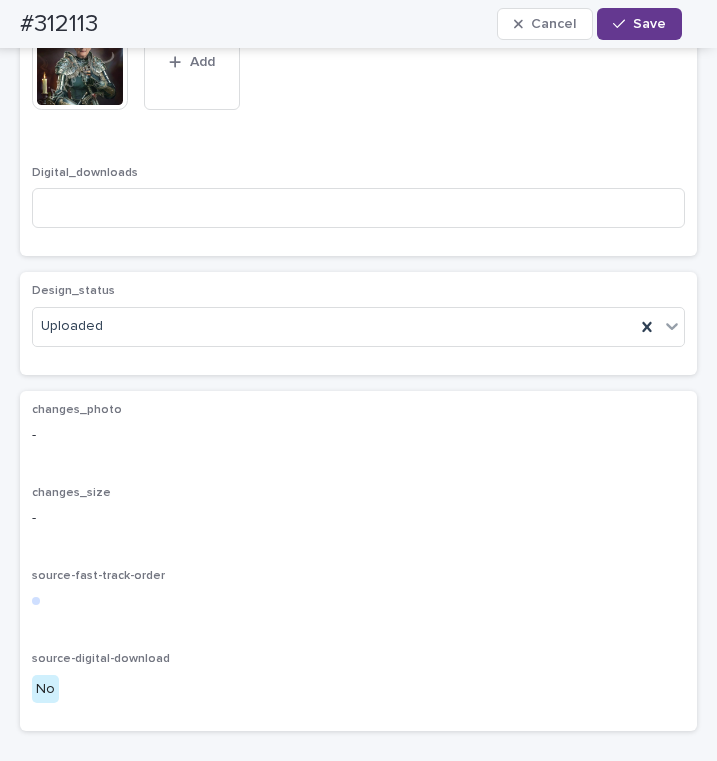 click on "Save" at bounding box center (649, 24) 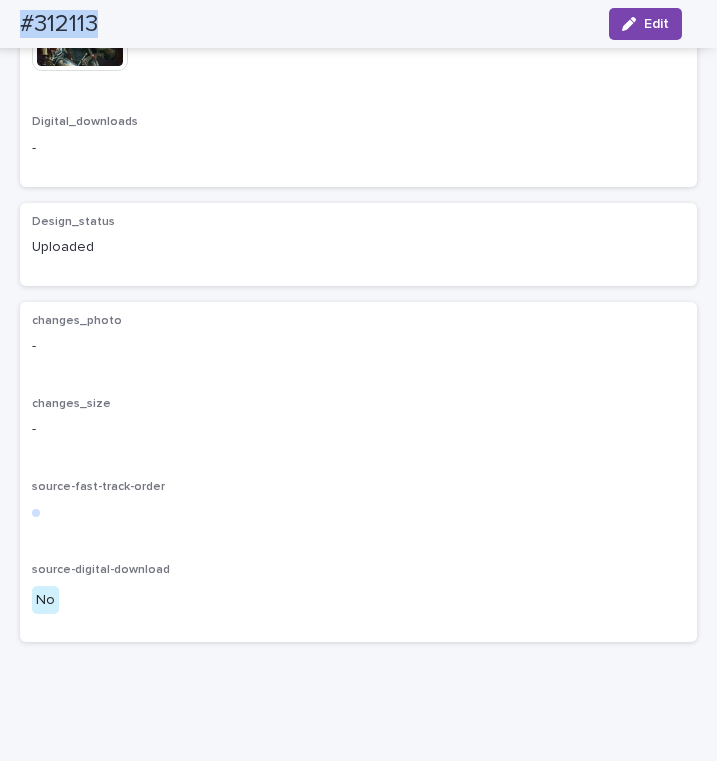 drag, startPoint x: 112, startPoint y: 29, endPoint x: 57, endPoint y: 20, distance: 55.7315 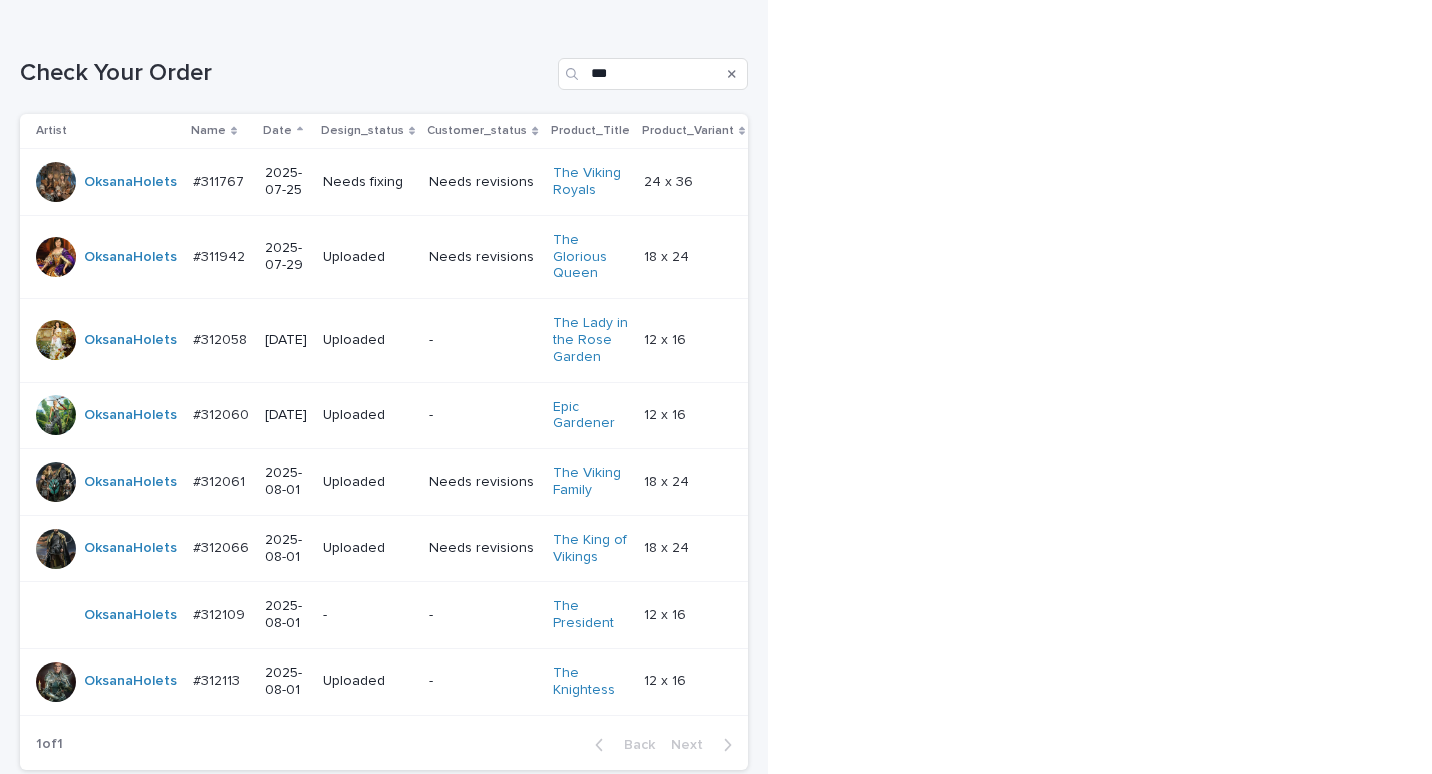 scroll, scrollTop: 495, scrollLeft: 0, axis: vertical 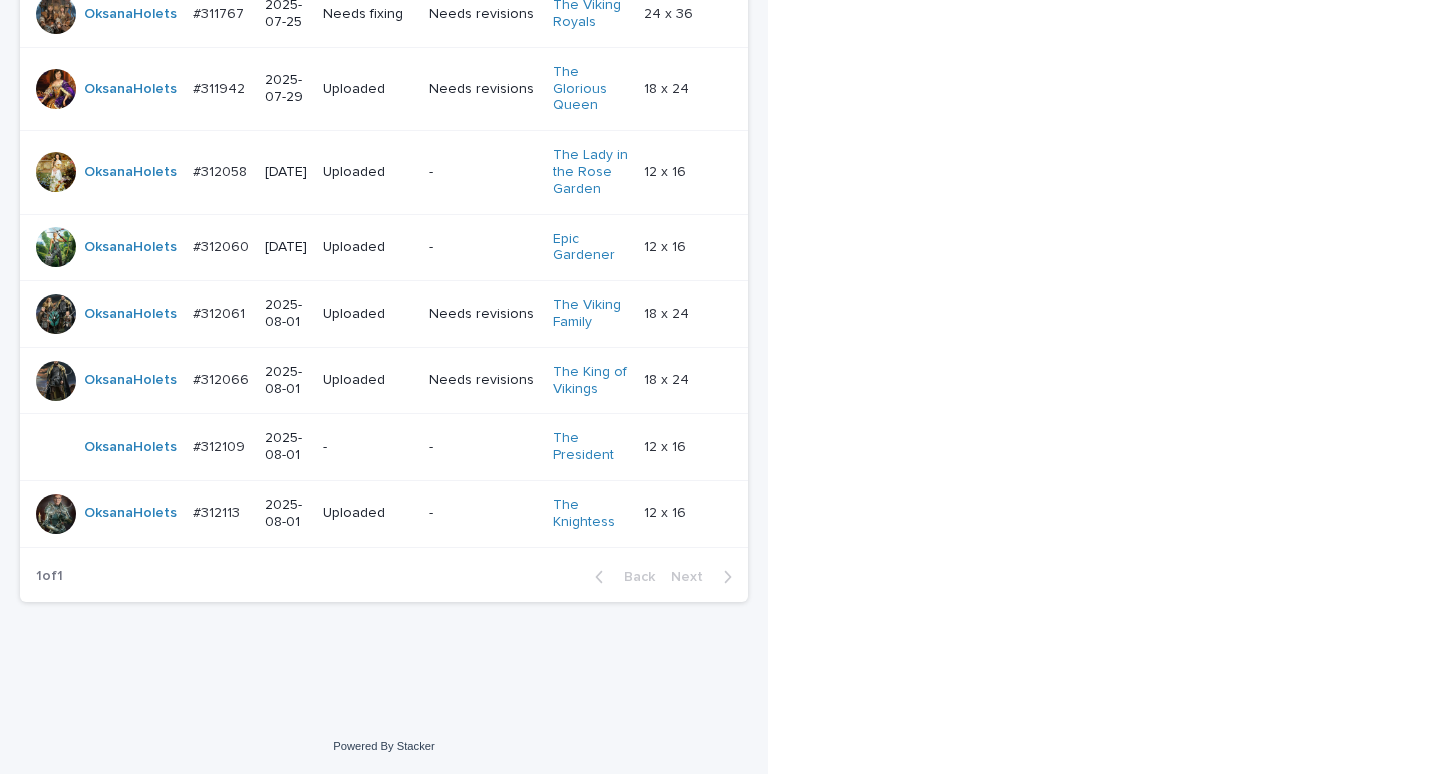 click on "#312109" at bounding box center (221, 445) 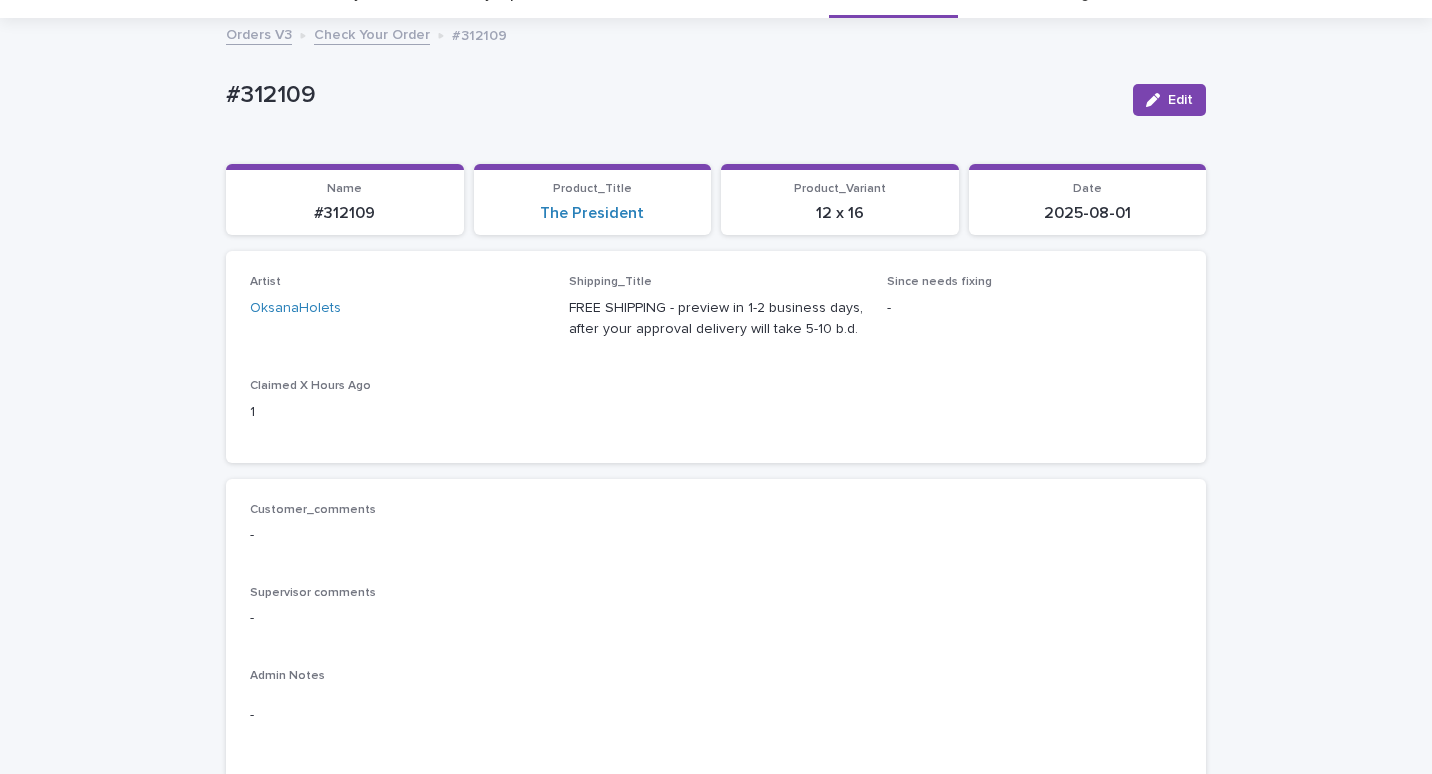 scroll, scrollTop: 700, scrollLeft: 0, axis: vertical 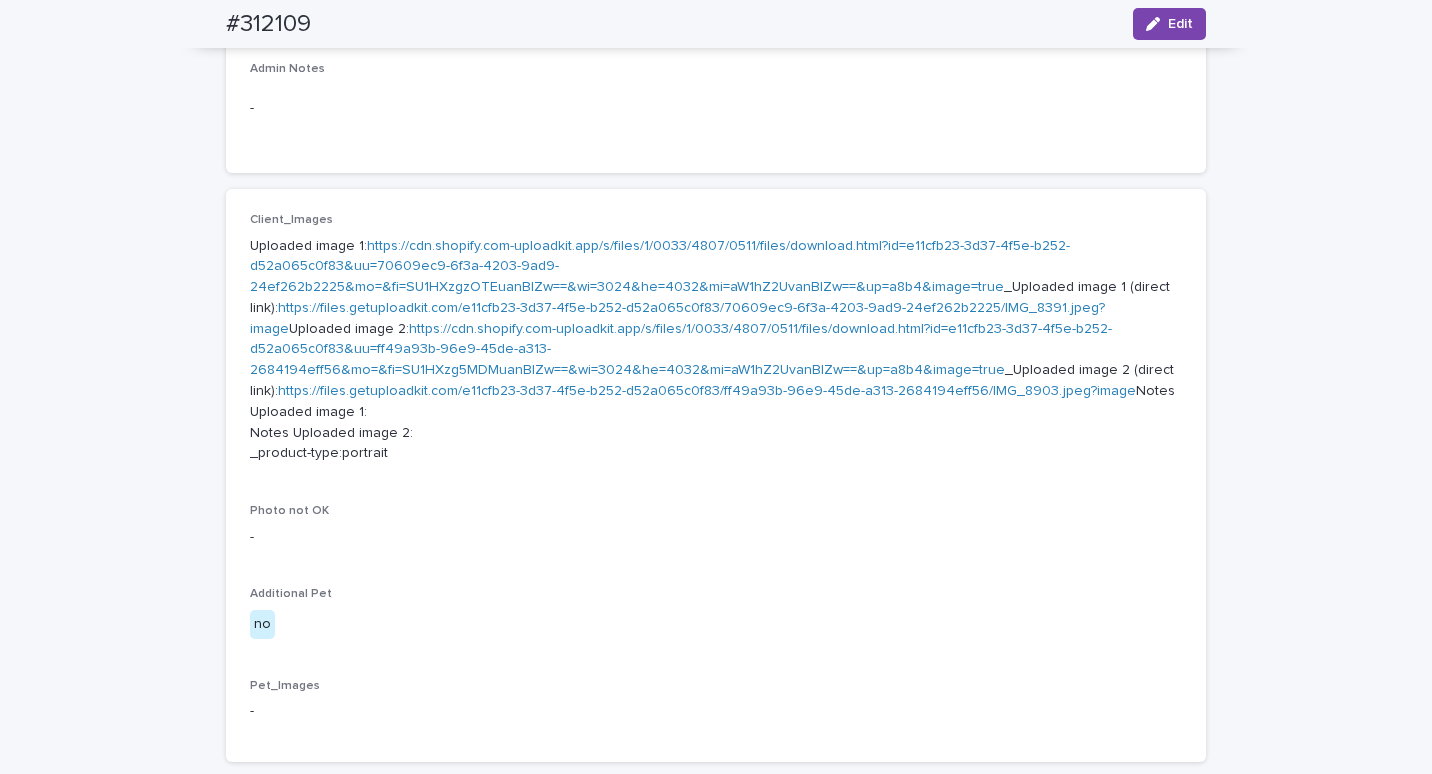 click on "https://cdn.shopify.com-uploadkit.app/s/files/1/0033/4807/0511/files/download.html?id=e11cfb23-3d37-4f5e-b252-d52a065c0f83&uu=70609ec9-6f3a-4203-9ad9-24ef262b2225&mo=&fi=SU1HXzgzOTEuanBlZw==&wi=3024&he=4032&mi=aW1hZ2UvanBlZw==&up=a8b4&image=true" at bounding box center (660, 267) 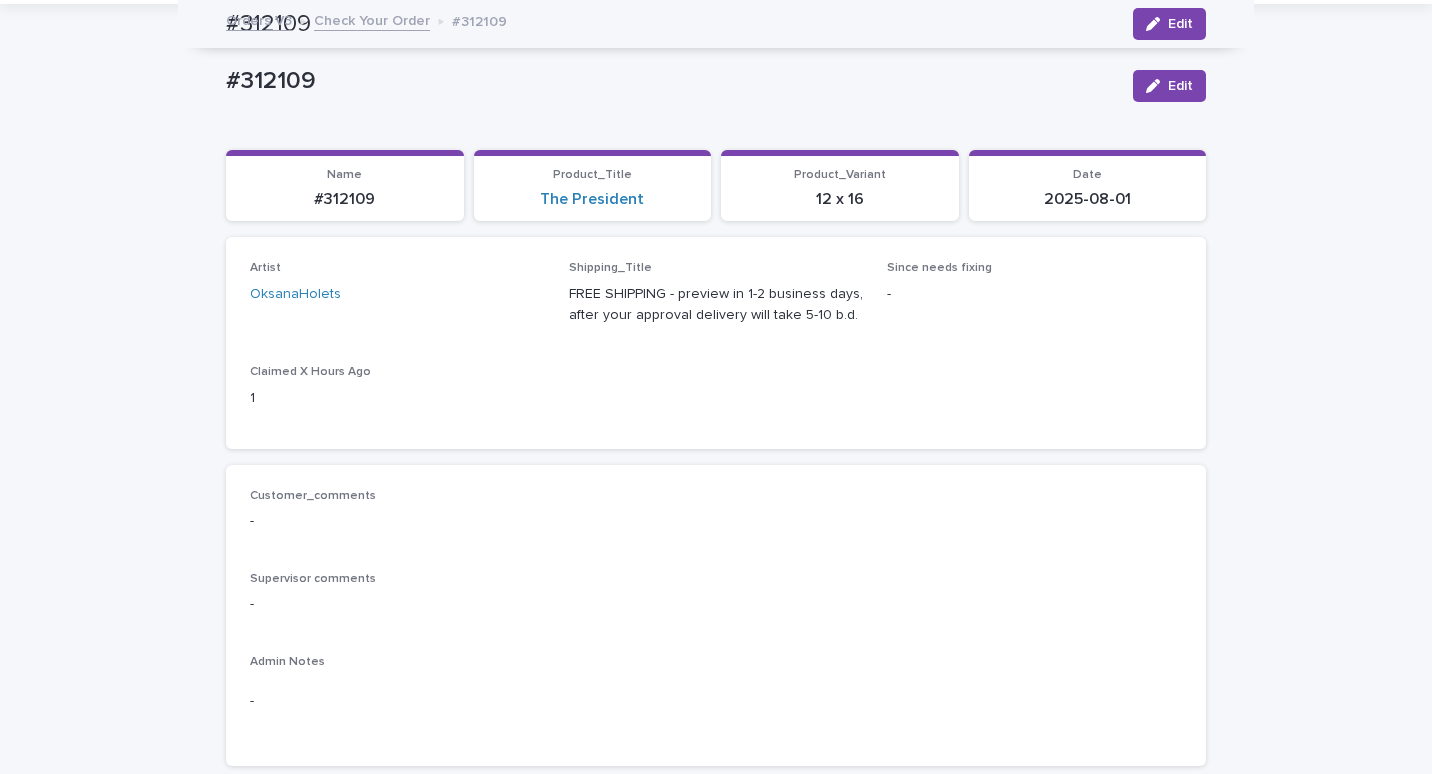 scroll, scrollTop: 100, scrollLeft: 0, axis: vertical 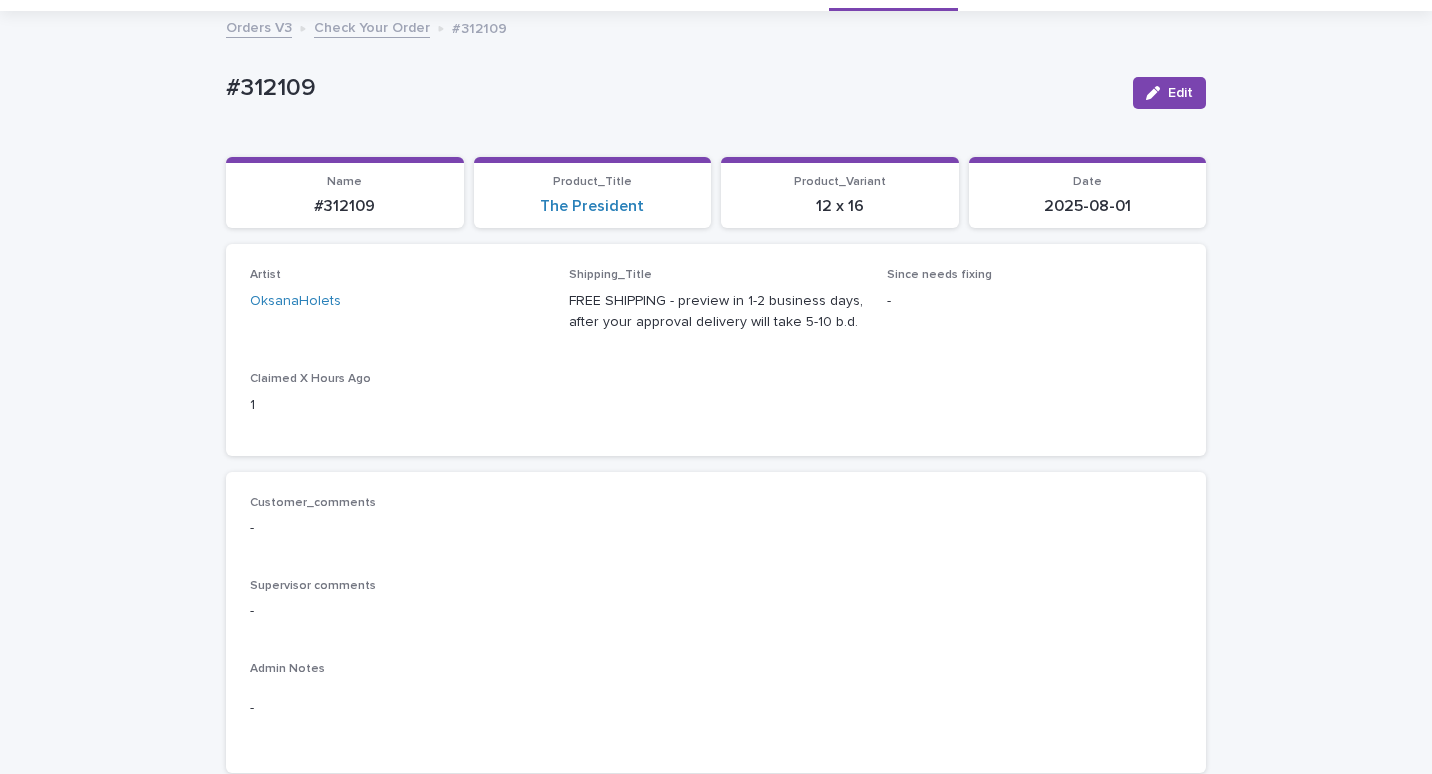 click on "Loading... Saving… Loading... Saving… #312109 Edit #312109 Edit Sorry, there was an error saving your record. Please try again. Please fill out the required fields below. Loading... Saving… Loading... Saving… Loading... Saving… Name #312109 Product_Title The President   Product_Variant 12 x 16 Date 2025-08-01 Loading... Saving… Artist OksanaHolets   Shipping_Title FREE SHIPPING - preview in 1-2 business days, after your approval delivery will take 5-10 b.d. Since needs fixing - Claimed X Hours Ago 1 Loading... Saving… Customer_comments - Supervisor comments - Admin Notes - Loading... Saving… Client_Images Uploaded image 1: https://cdn.shopify.com-uploadkit.app/s/files/1/0033/4807/0511/files/download.html?id=e11cfb23-3d37-4f5e-b252-d52a065c0f83&uu=70609ec9-6f3a-4203-9ad9-24ef262b2225&mo=&fi=SU1HXzgzOTEuanBlZw==&wi=3024&he=4032&mi=aW1hZ2UvanBlZw==&up=a8b4&image=true
_Uploaded image 1 (direct link):
Uploaded image 2:
_Uploaded image 2 (direct link): Photo not OK - Additional Pet no Pet_Images" at bounding box center (716, 1017) 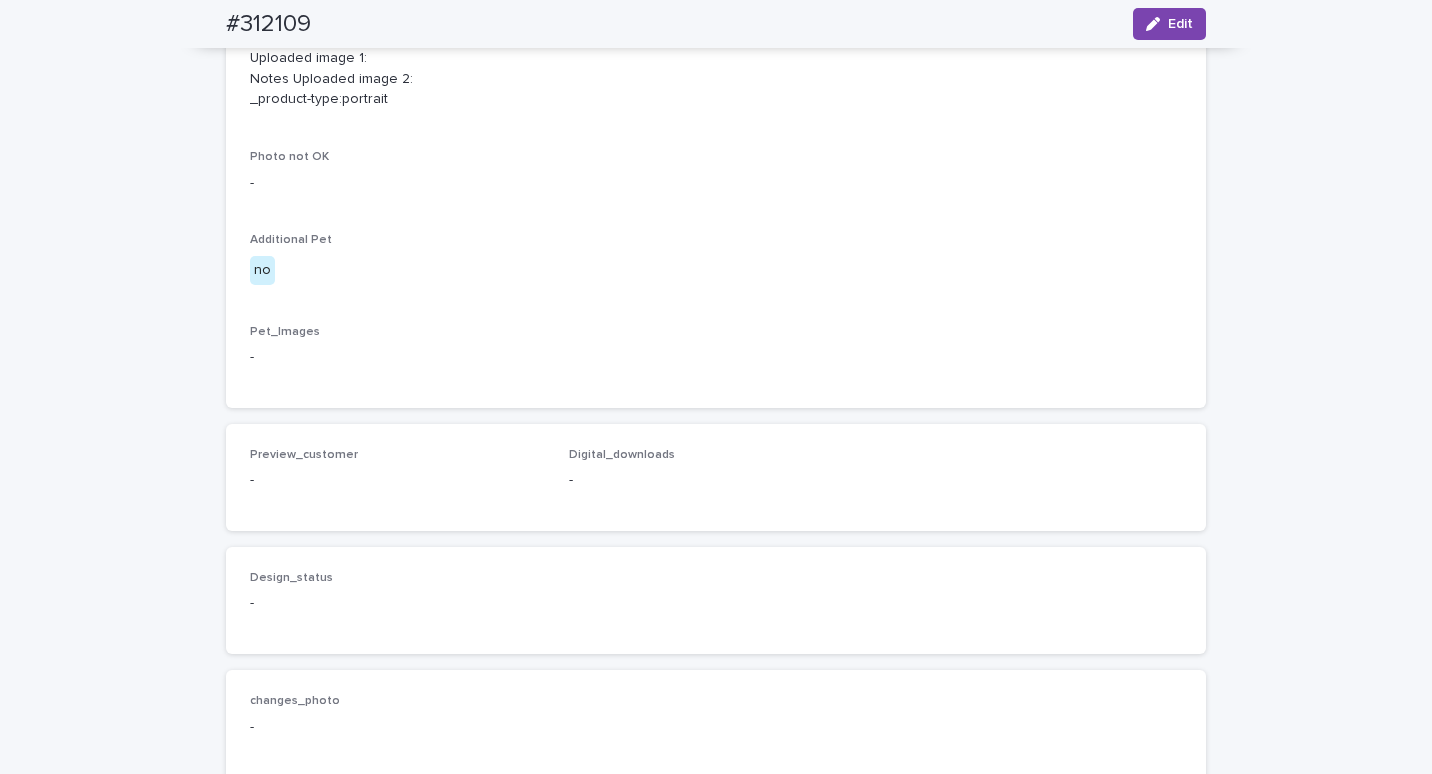 scroll, scrollTop: 700, scrollLeft: 0, axis: vertical 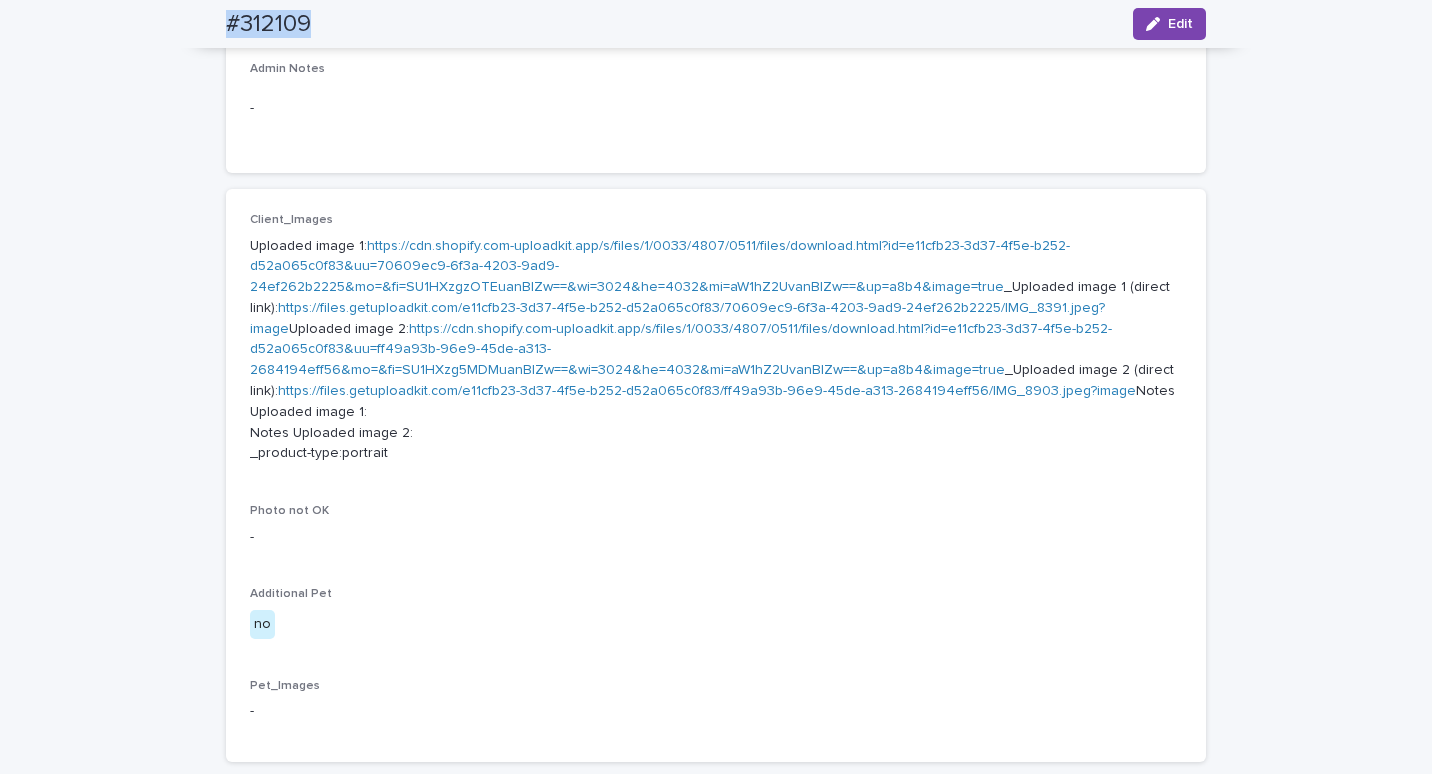 drag, startPoint x: 370, startPoint y: 30, endPoint x: 179, endPoint y: 20, distance: 191.2616 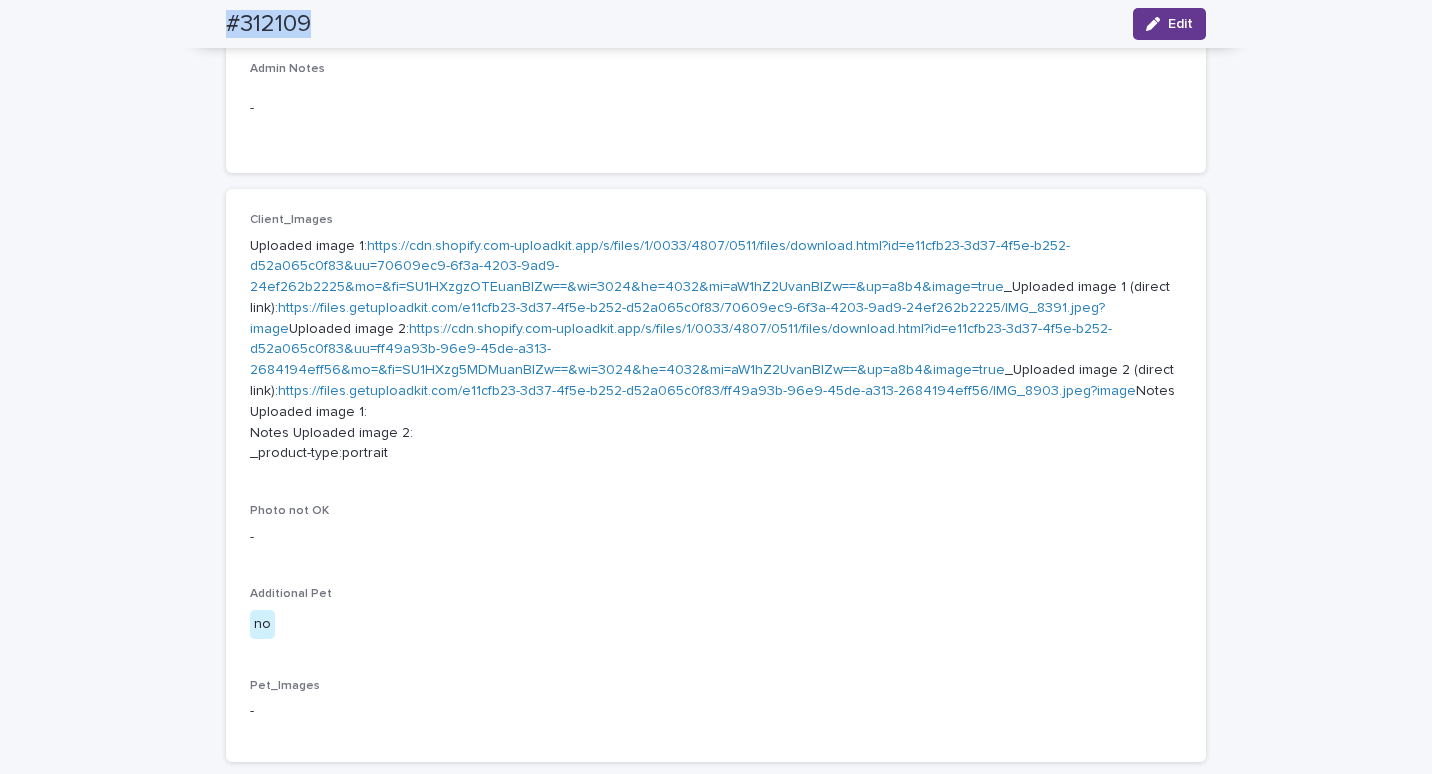 click on "Edit" at bounding box center [1169, 24] 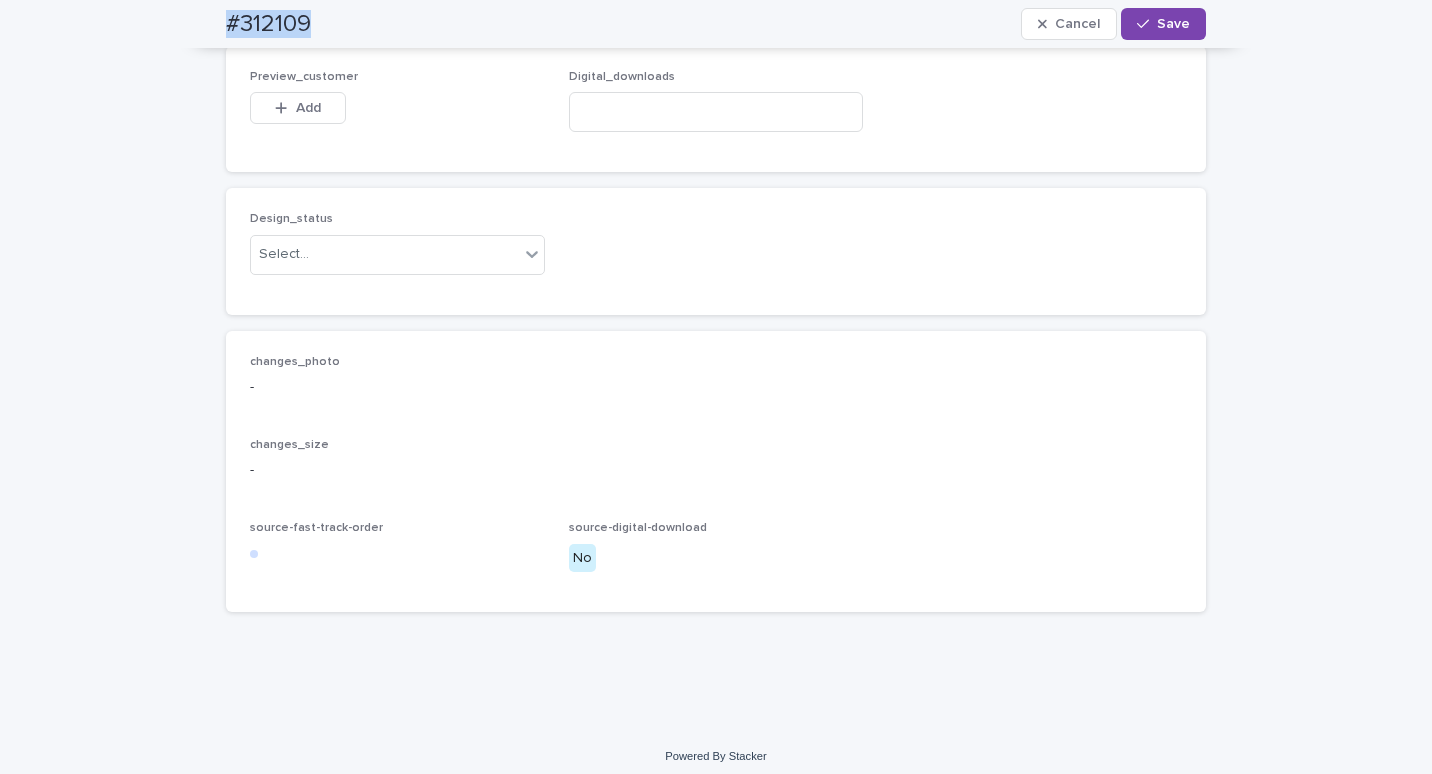 scroll, scrollTop: 1204, scrollLeft: 0, axis: vertical 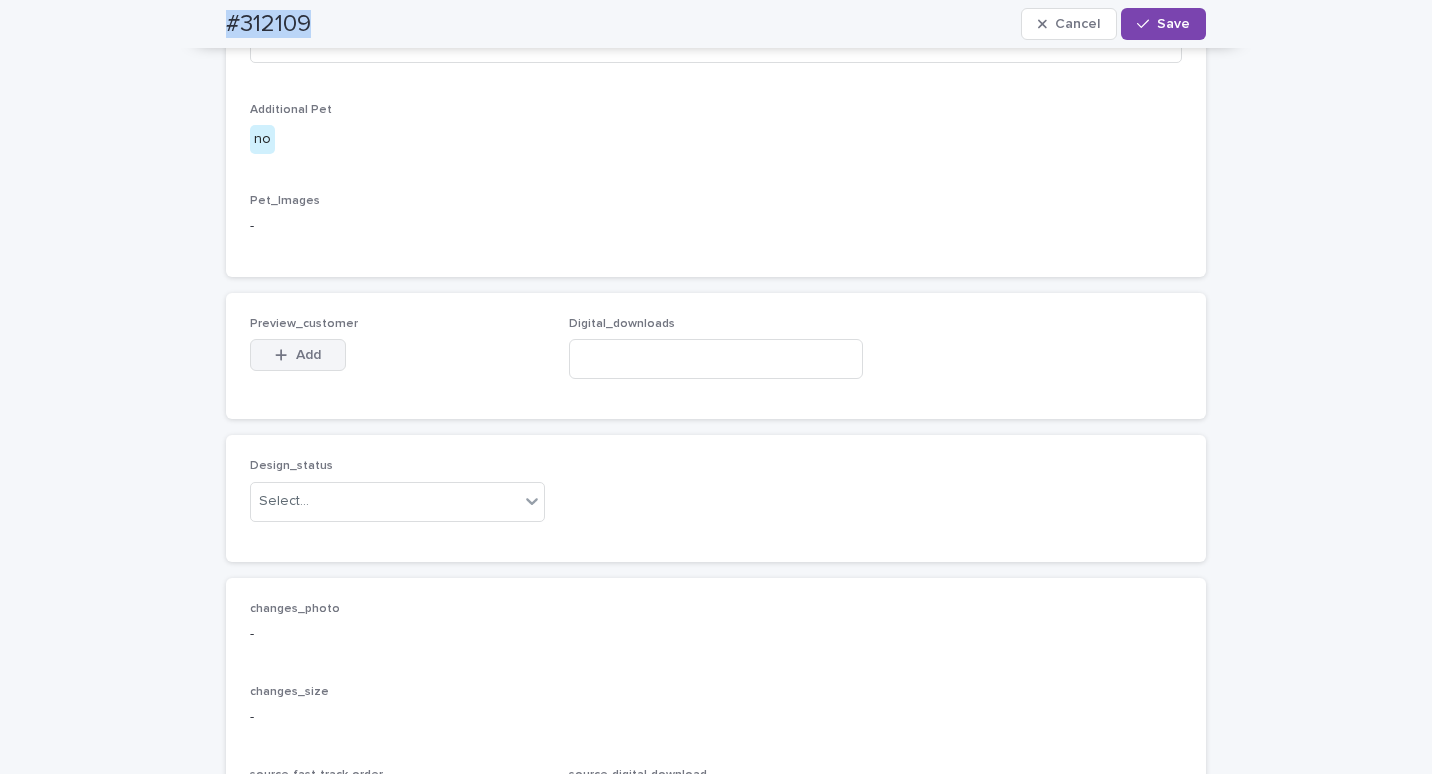 click on "Add" at bounding box center [298, 355] 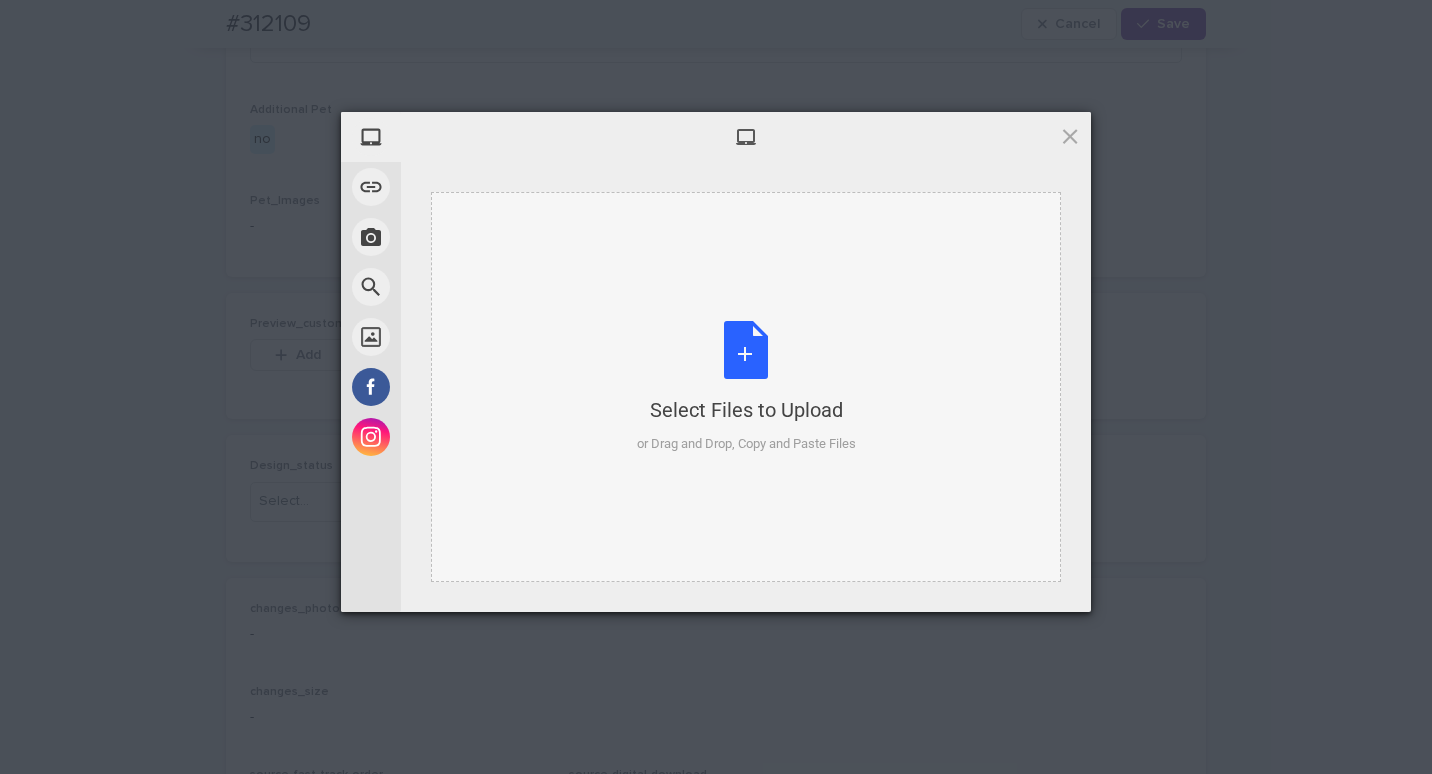 click on "Select Files to Upload
or Drag and Drop, Copy and Paste Files" at bounding box center (746, 387) 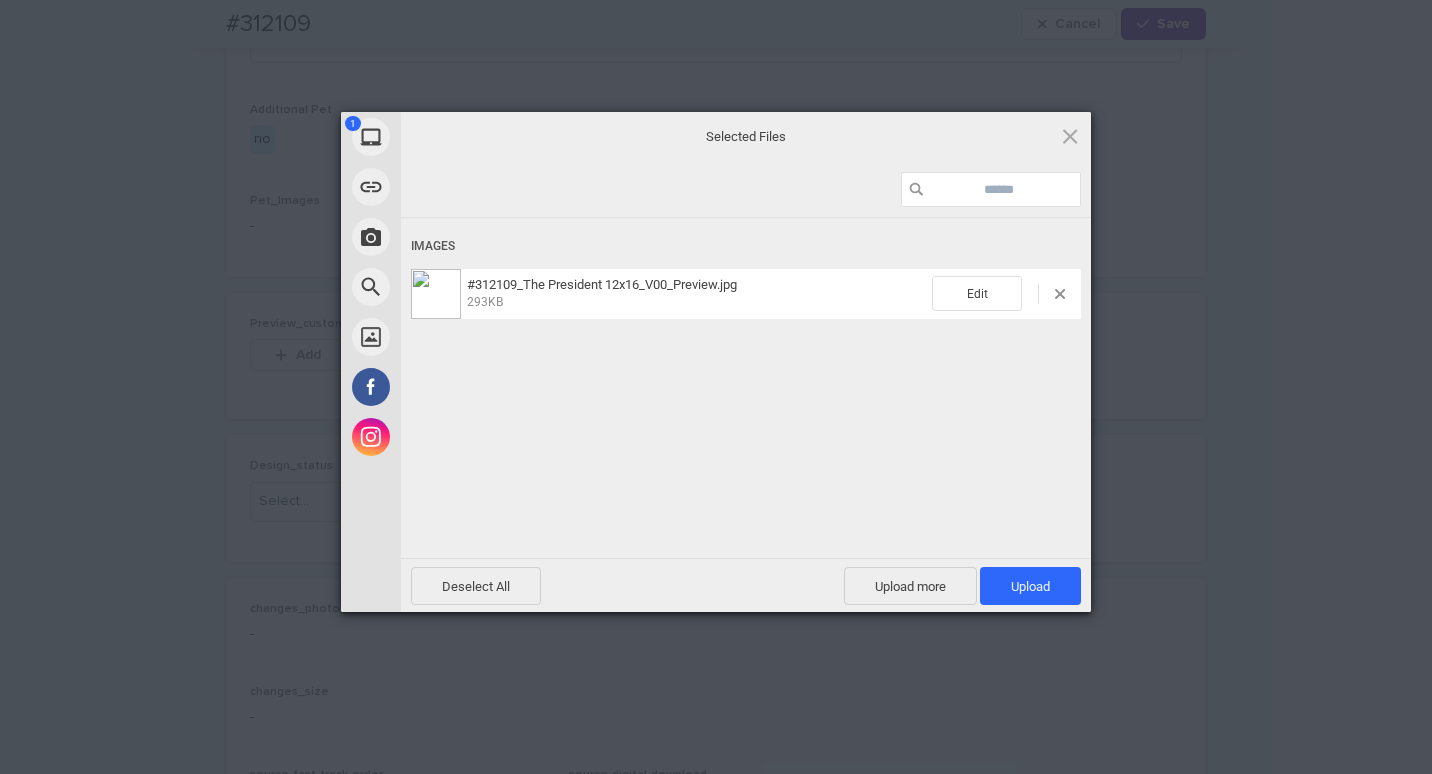 drag, startPoint x: 1020, startPoint y: 592, endPoint x: 1108, endPoint y: 549, distance: 97.94386 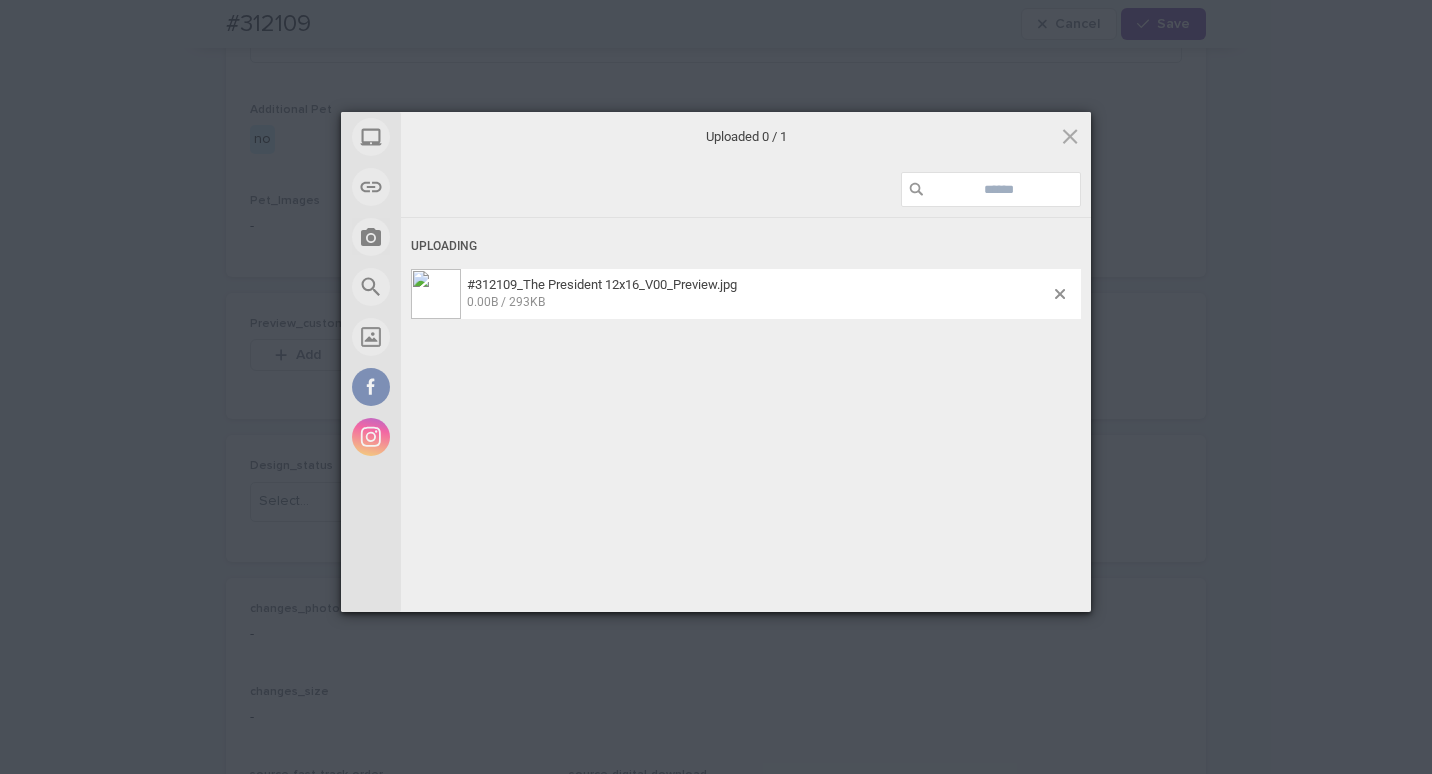click on "My Device         Link (URL)         Take Photo         Web Search         Unsplash         Facebook         Instagram
Uploaded 0 / 1
Uploading
#312109_The President 12x16_V00_Preview.jpg
0.00B /
293KB
Deselect All
Upload more
Upload
0
Powered by   Filestack" at bounding box center [716, 387] 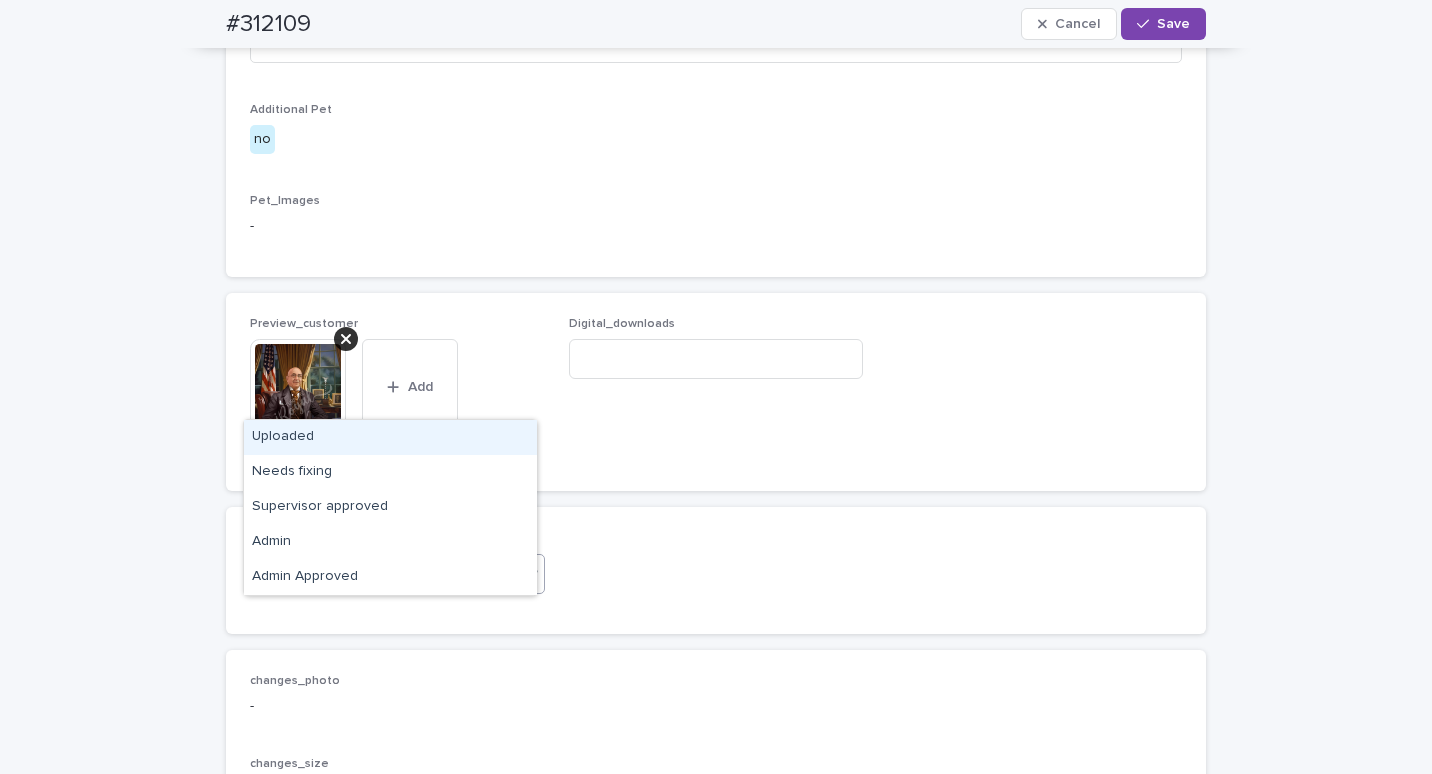 click on "Select..." at bounding box center [385, 573] 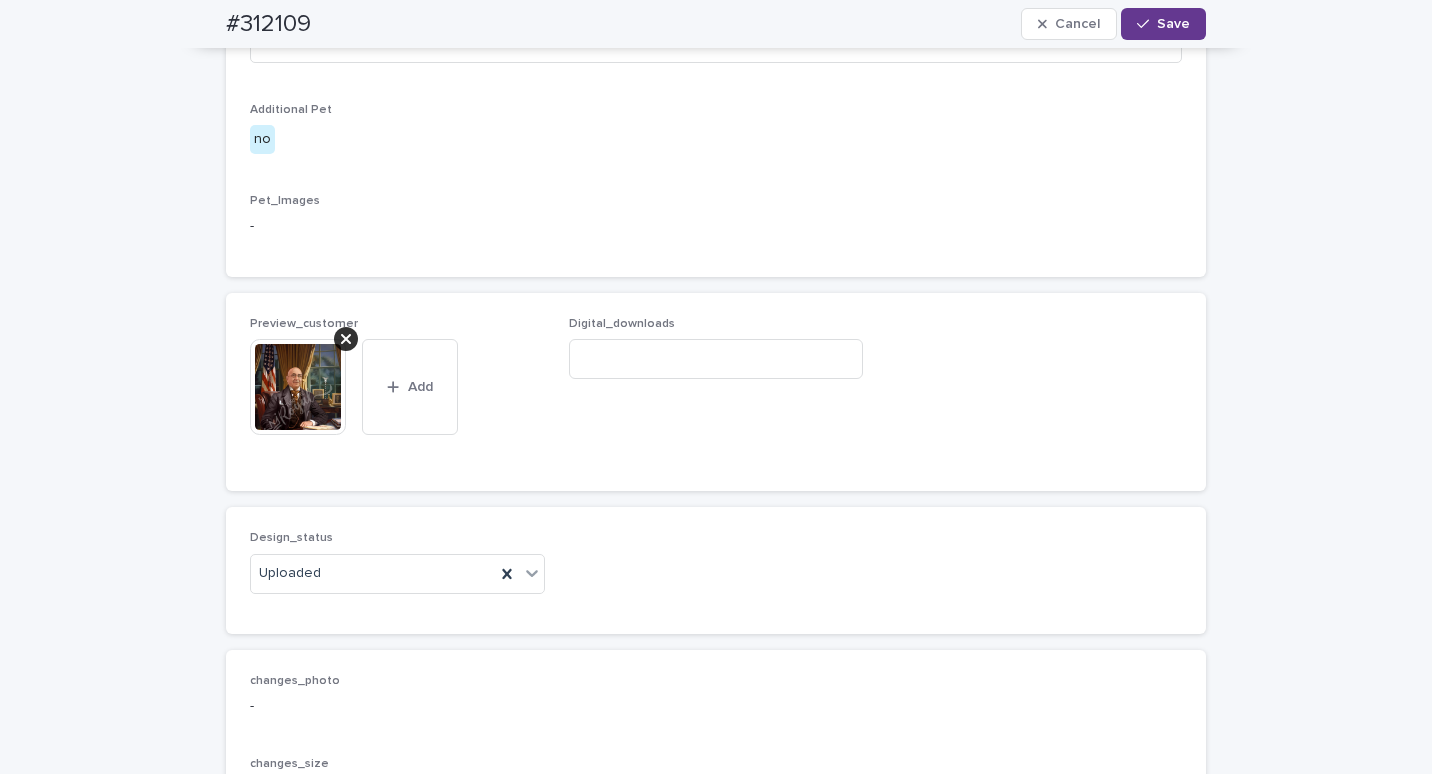 drag, startPoint x: 1156, startPoint y: 17, endPoint x: 1128, endPoint y: 37, distance: 34.4093 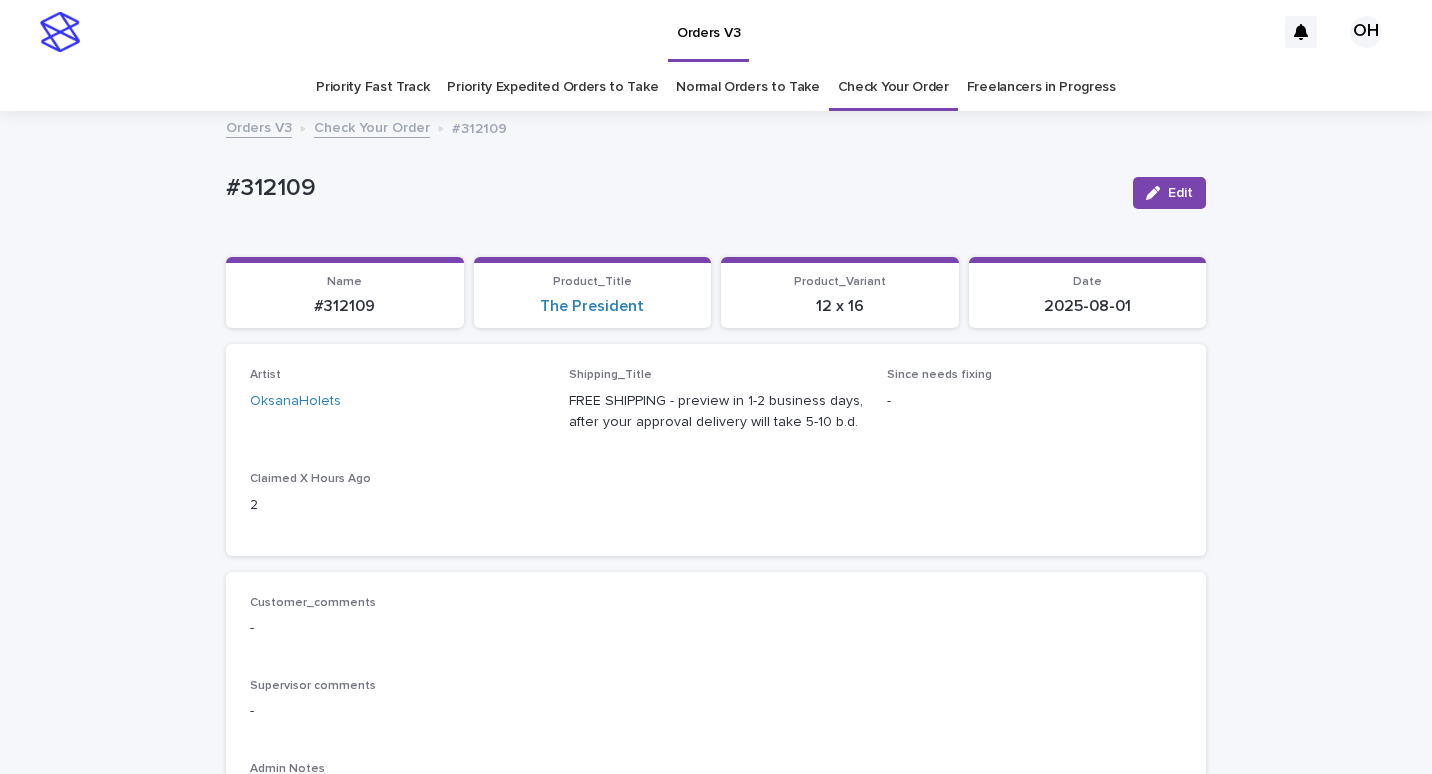 scroll, scrollTop: 0, scrollLeft: 0, axis: both 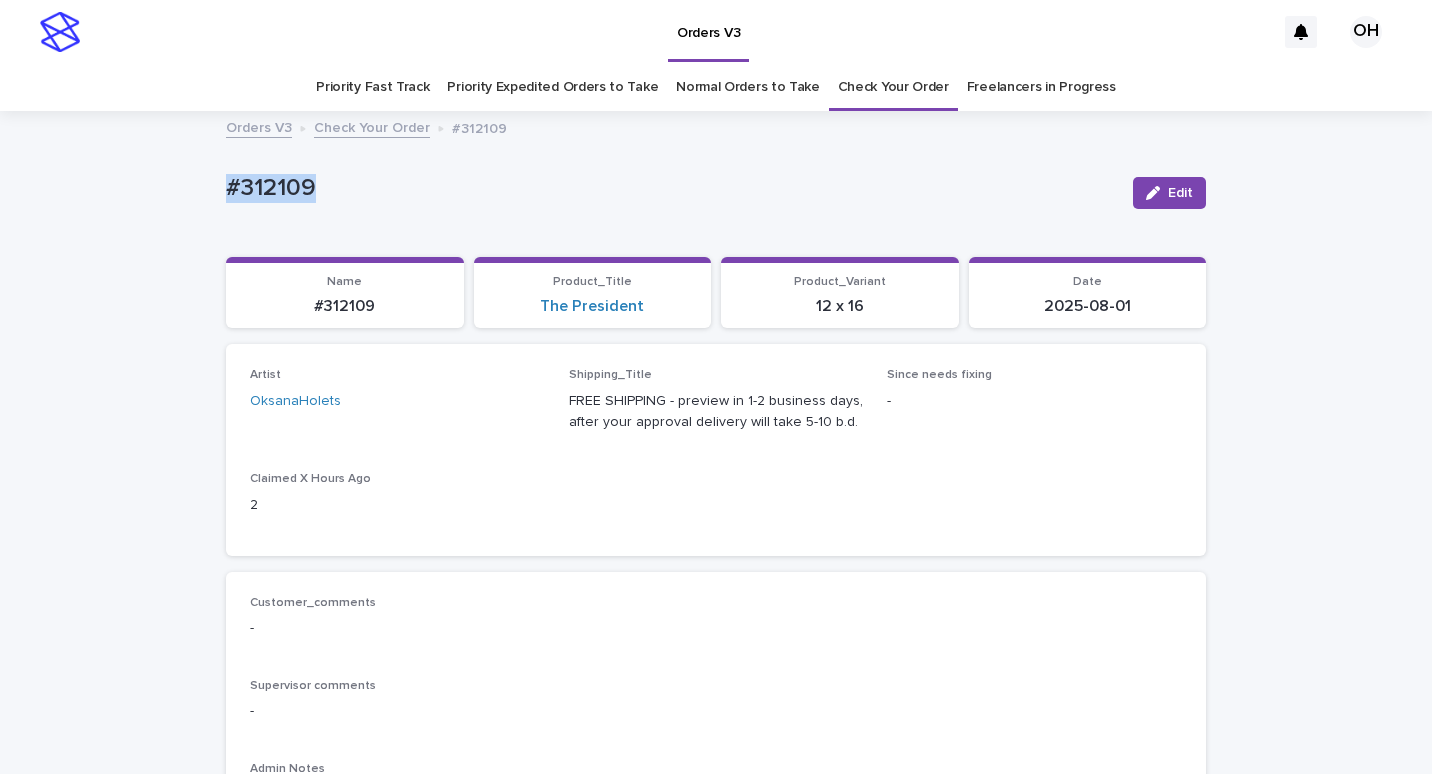 drag, startPoint x: 256, startPoint y: 196, endPoint x: 202, endPoint y: 189, distance: 54.451813 